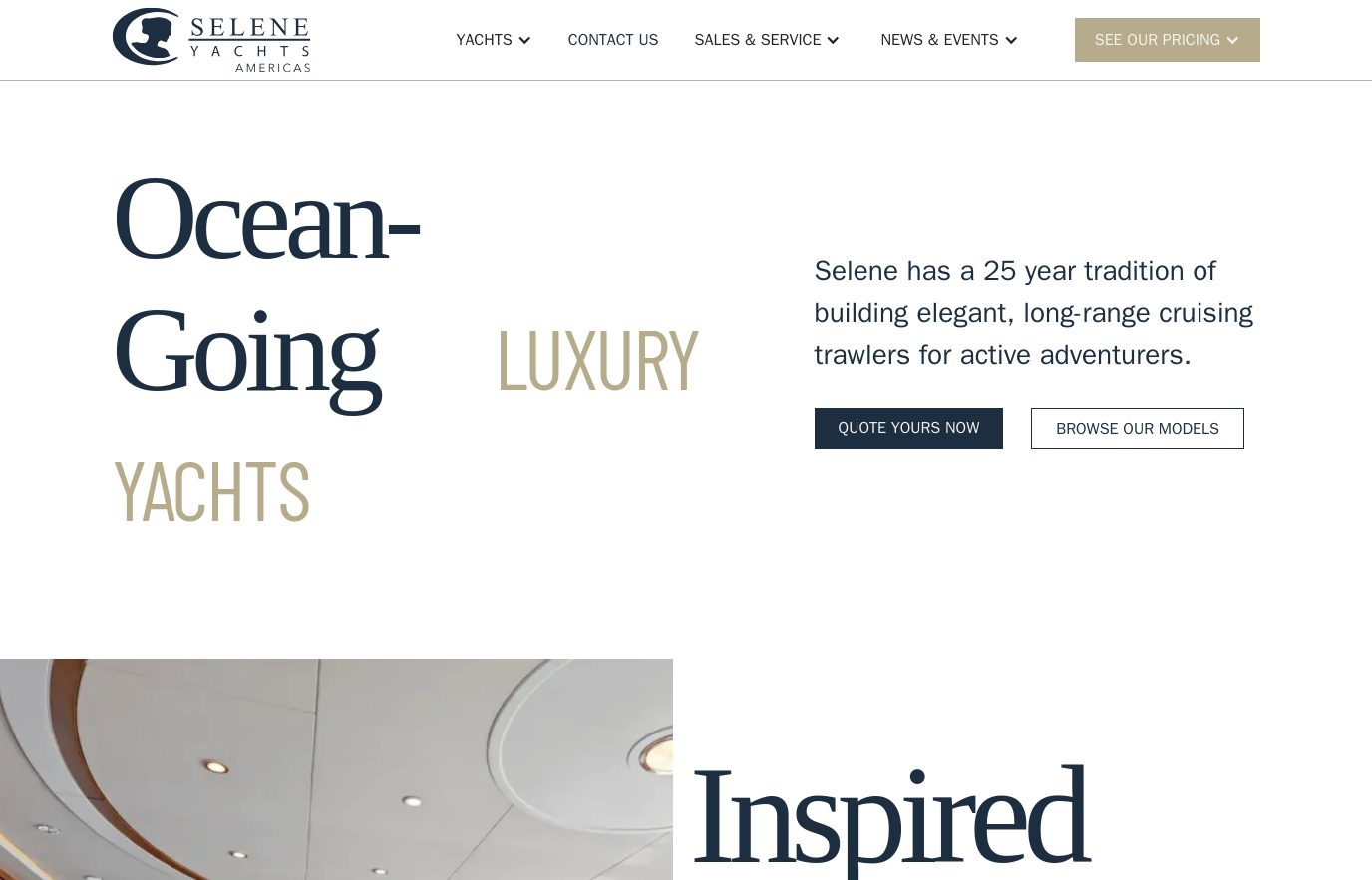 scroll, scrollTop: -14, scrollLeft: 0, axis: vertical 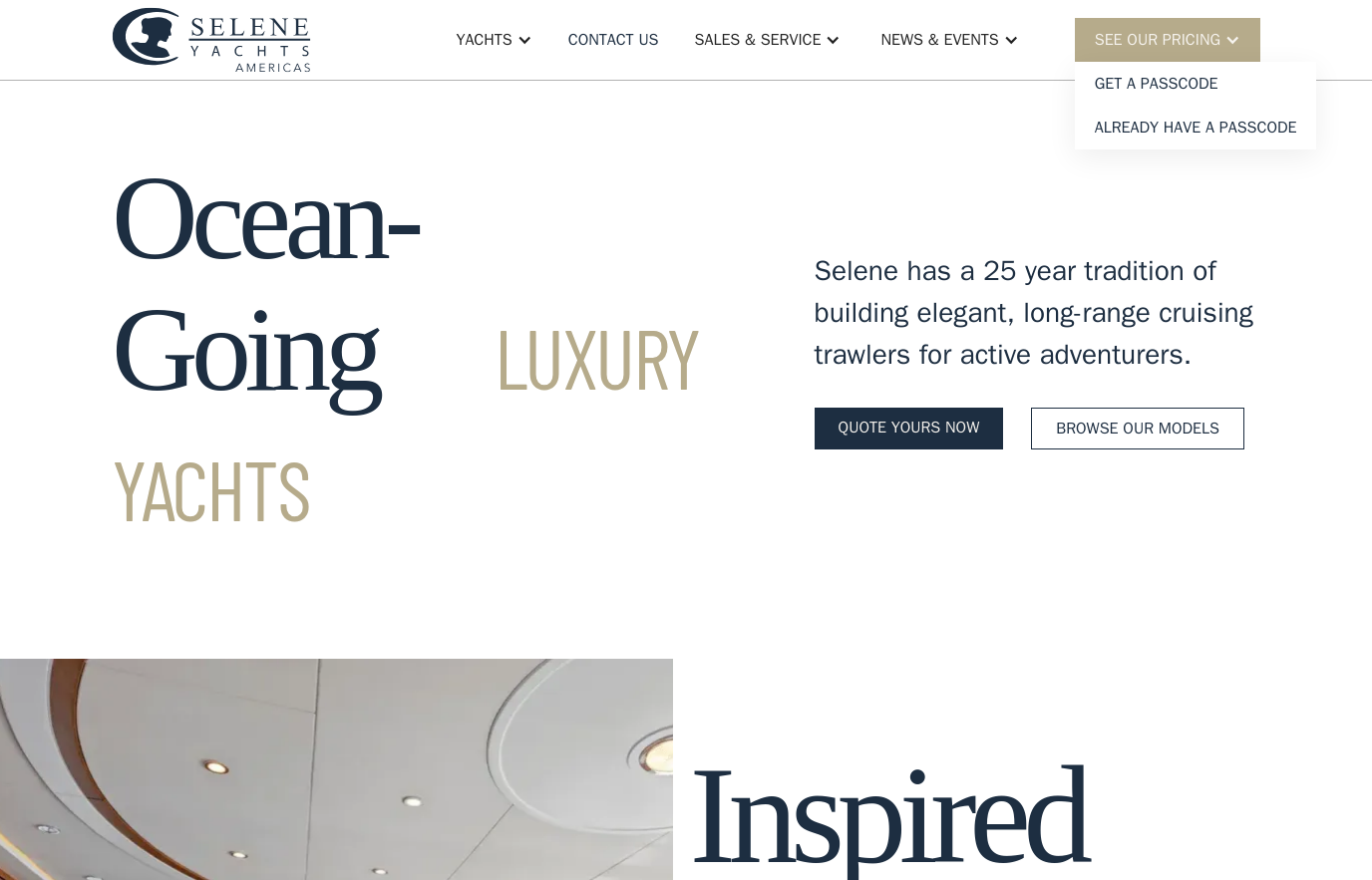 click on "Yachts" at bounding box center (484, 40) 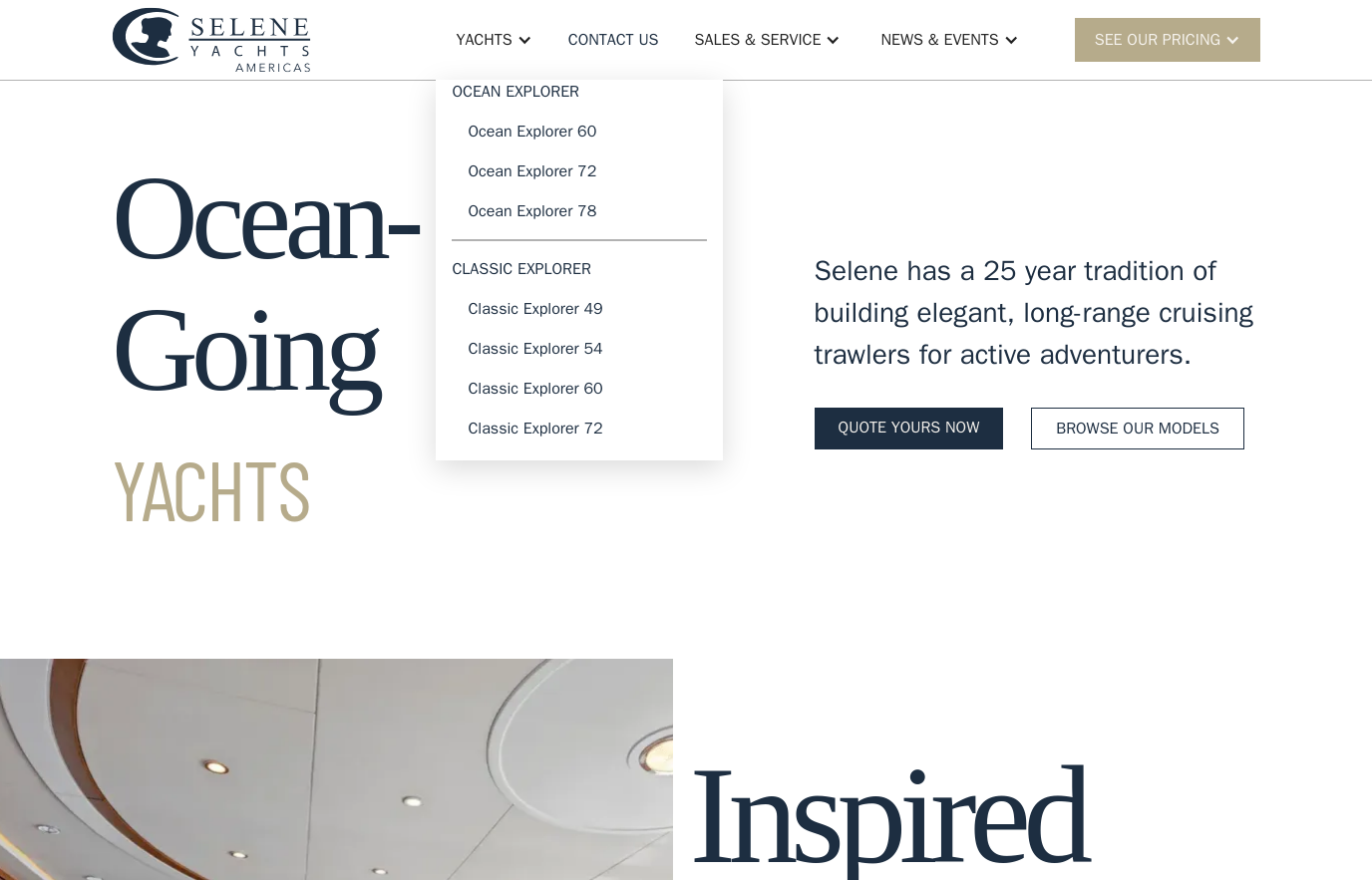 click on "Ocean Explorer 72" at bounding box center [579, 171] 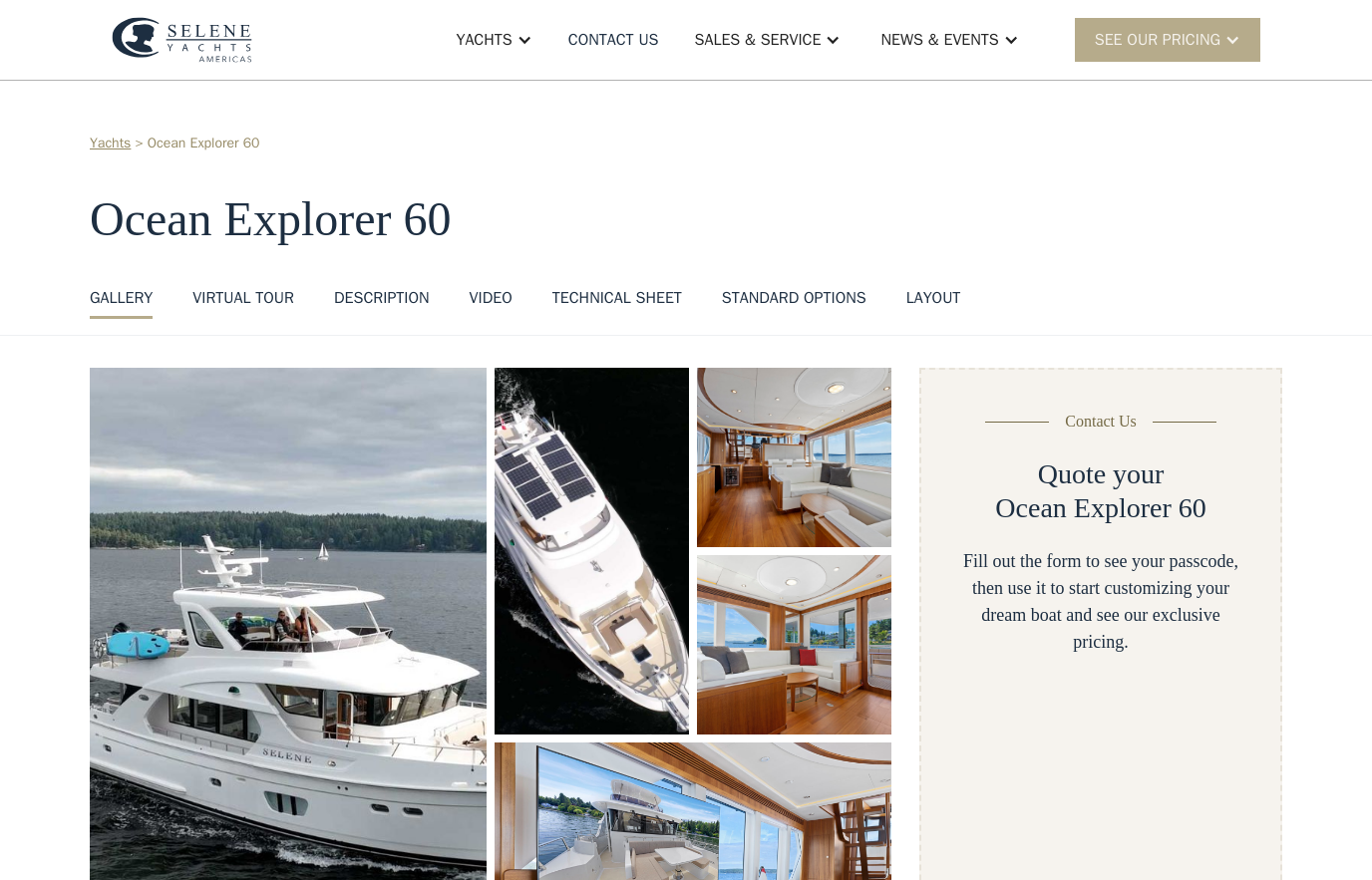 scroll, scrollTop: 0, scrollLeft: 0, axis: both 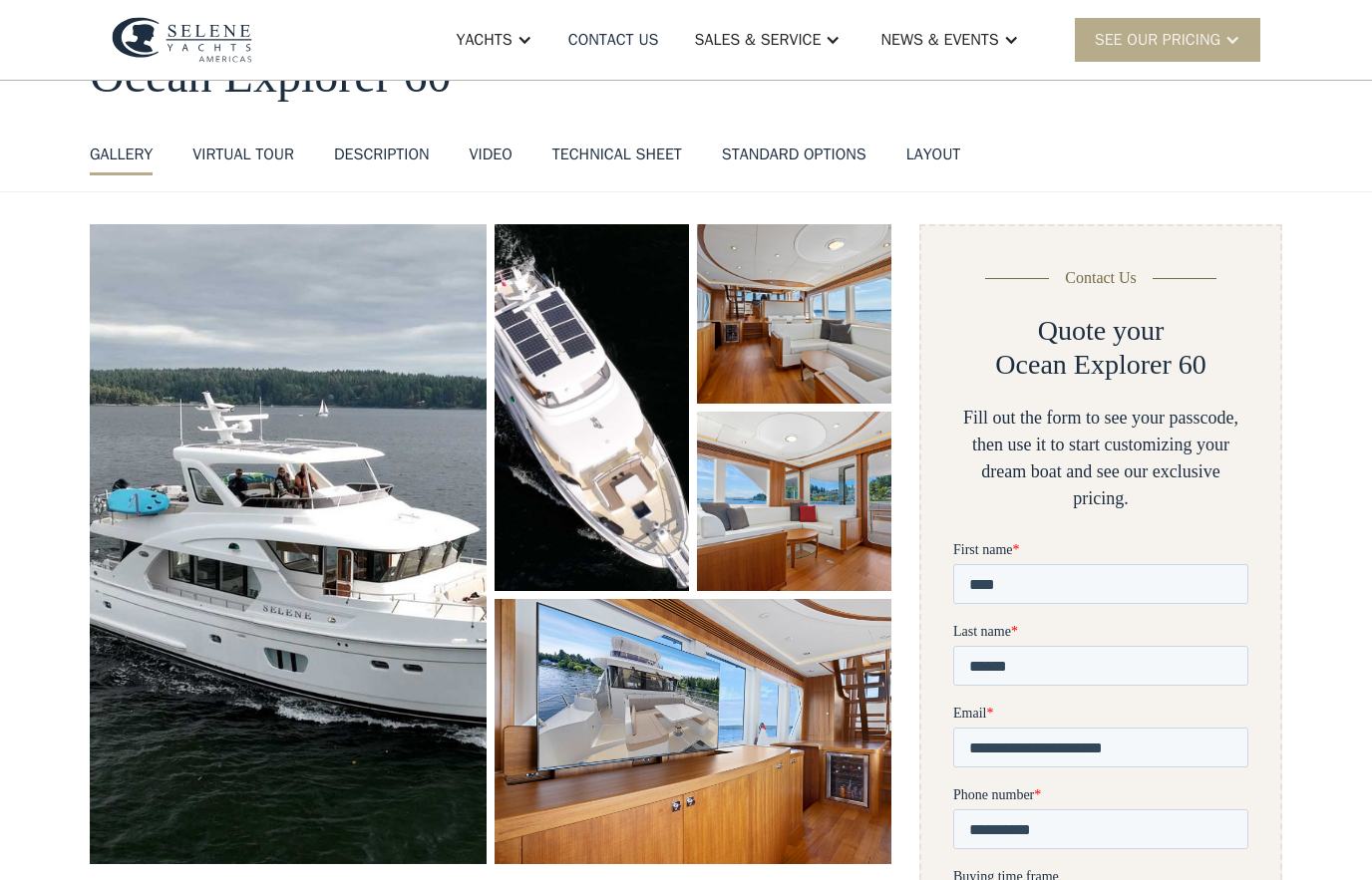 click at bounding box center [288, 543] 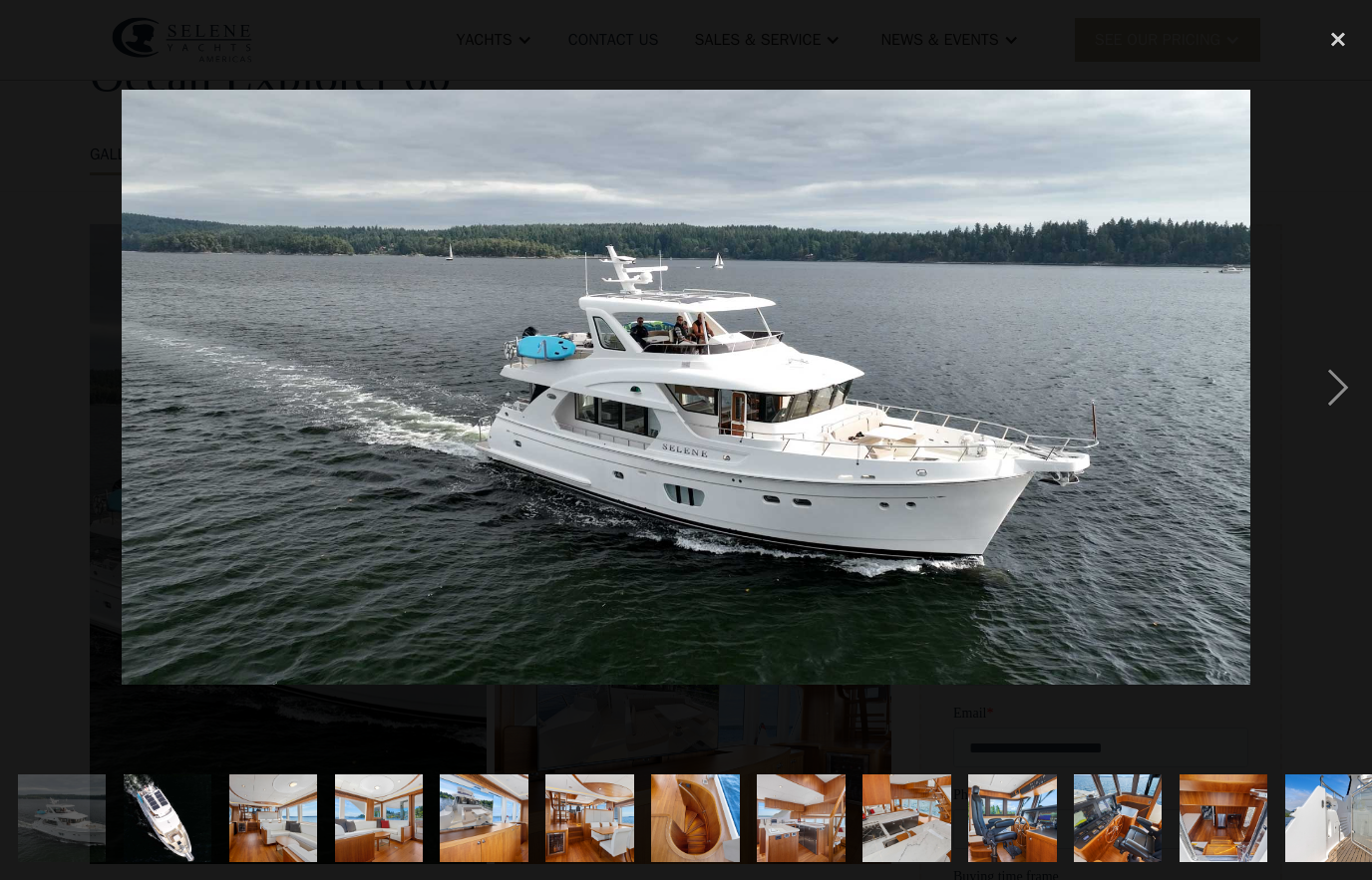 scroll, scrollTop: 184, scrollLeft: 0, axis: vertical 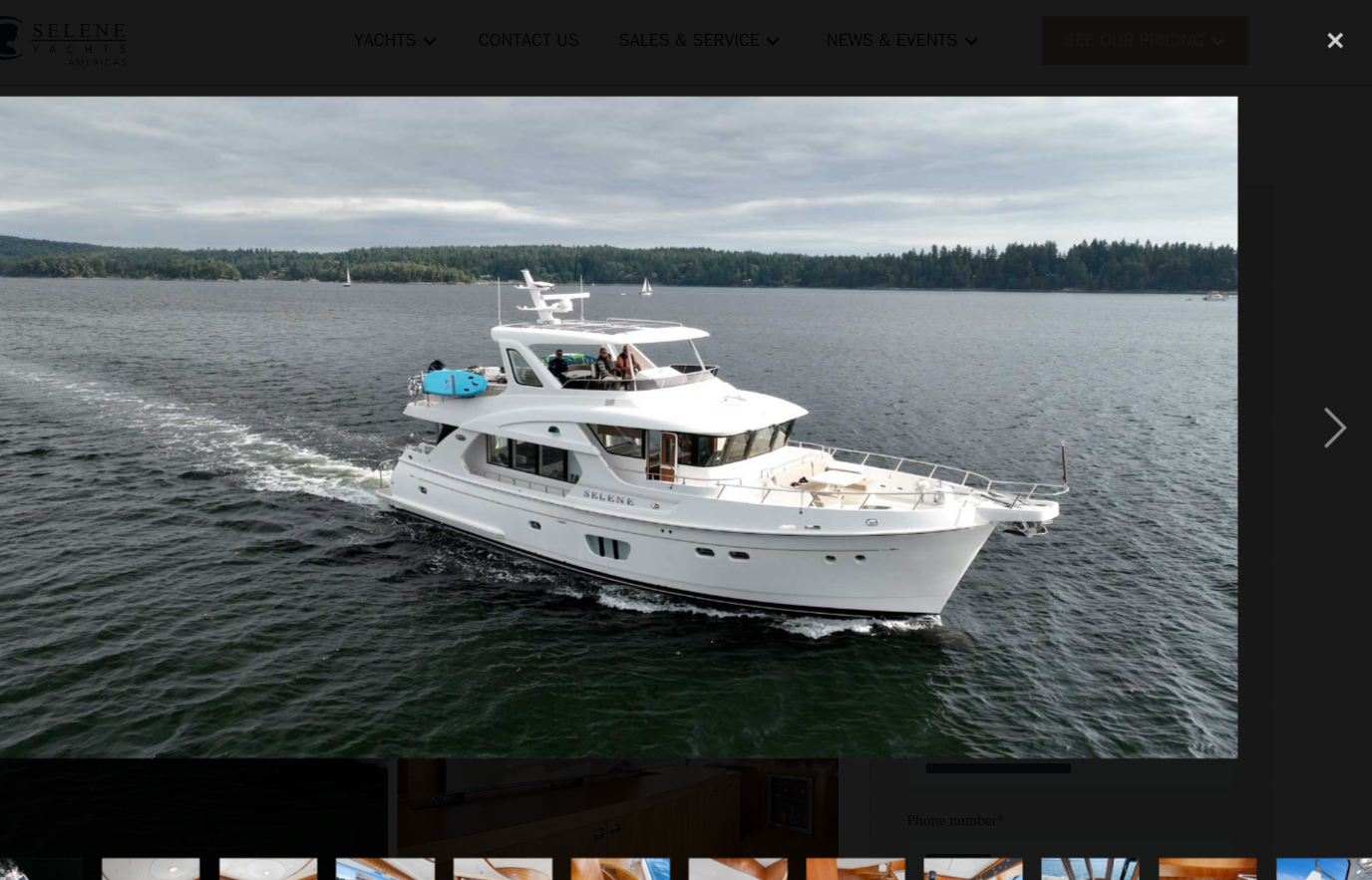 click at bounding box center [1338, 388] 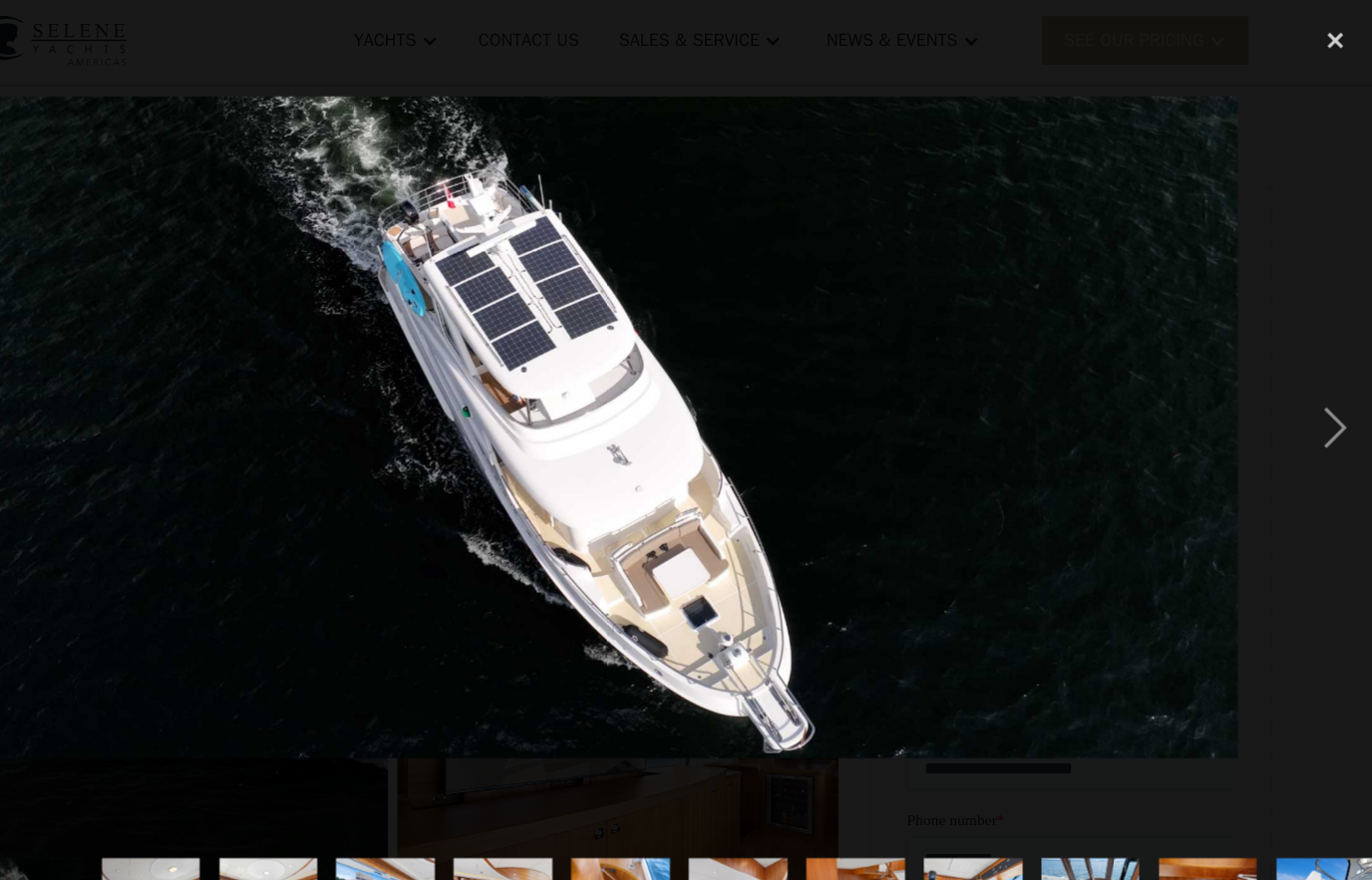 click at bounding box center [1338, 388] 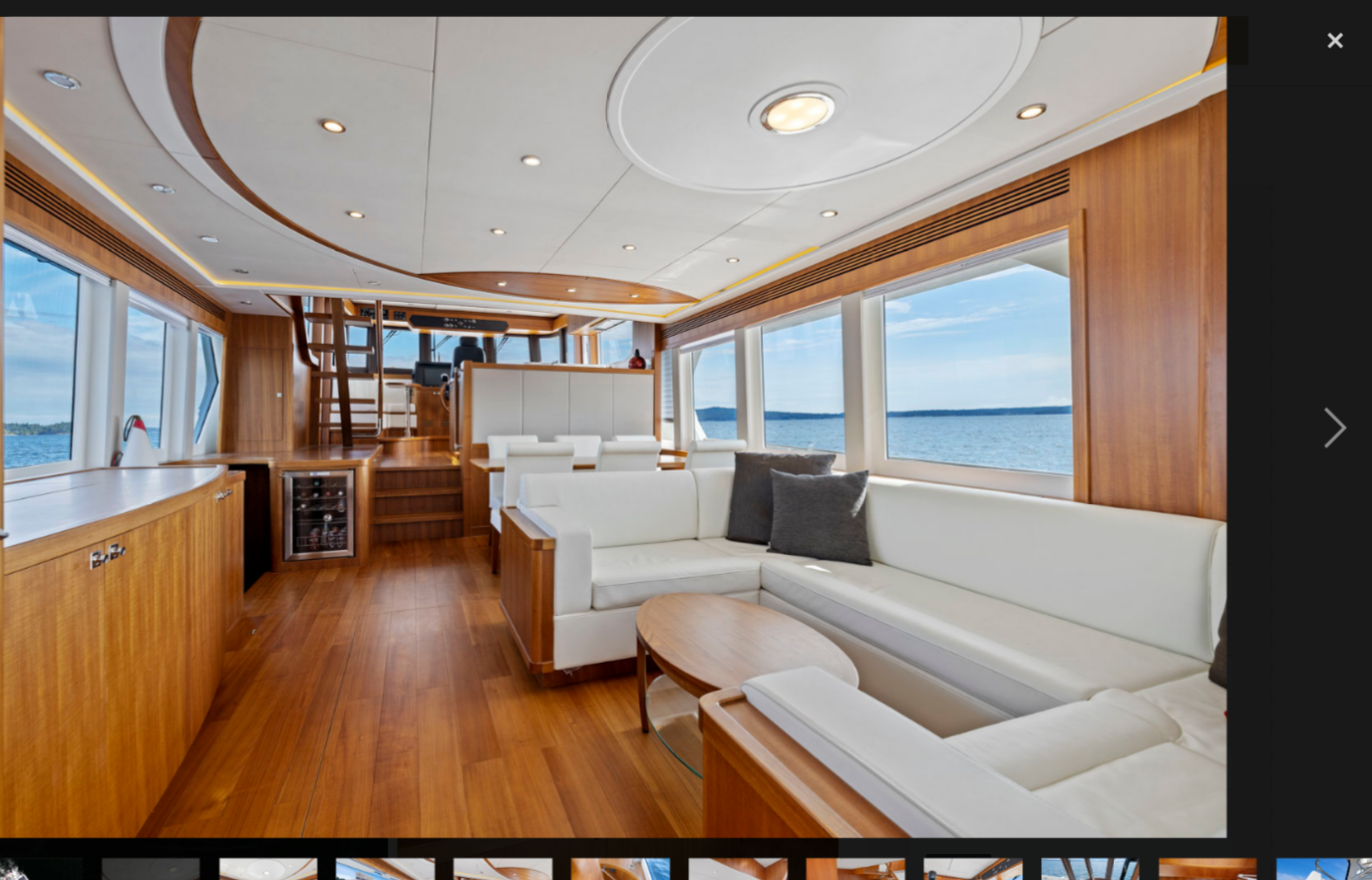 click at bounding box center [1338, 388] 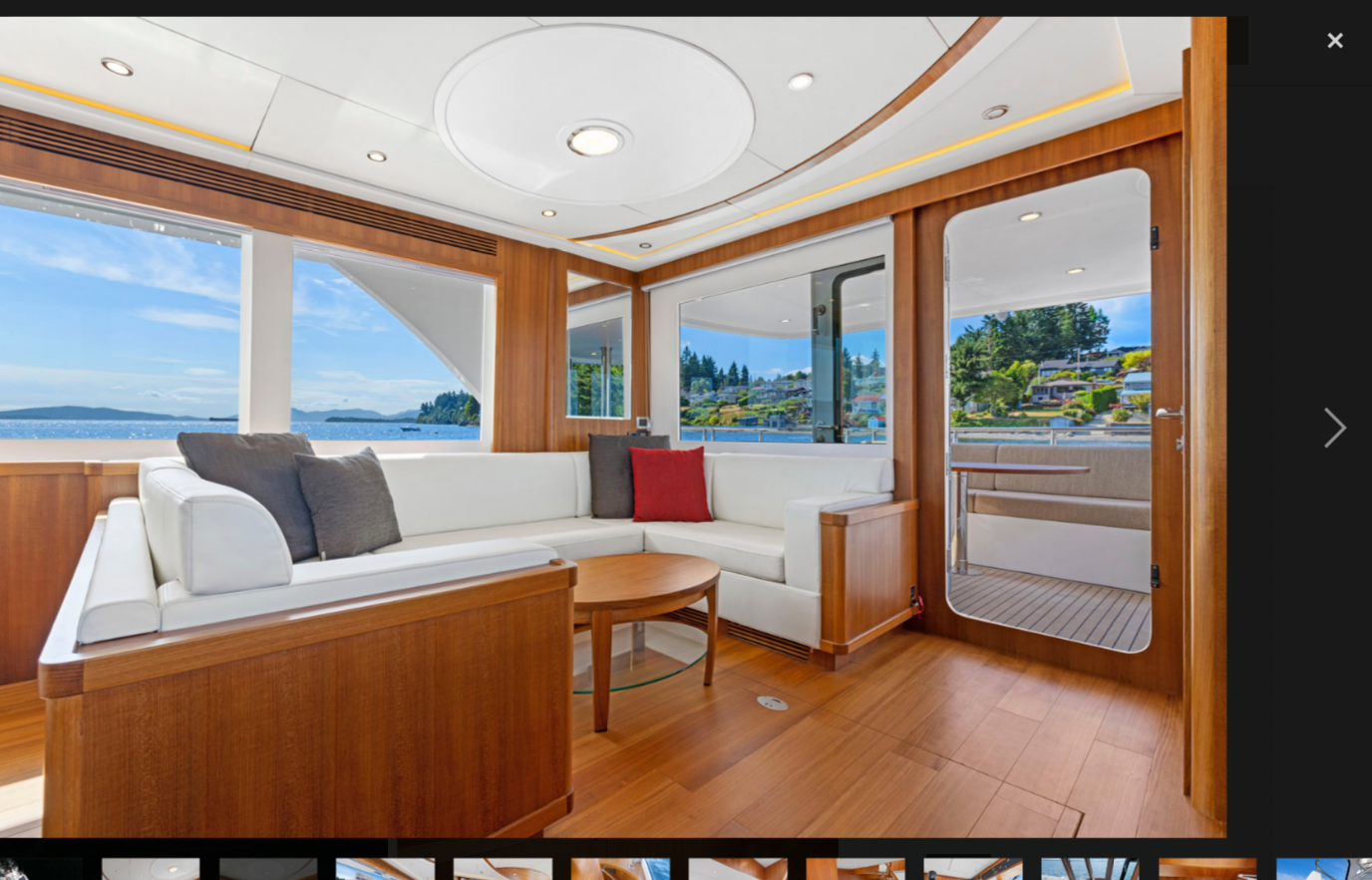 click at bounding box center (1338, 388) 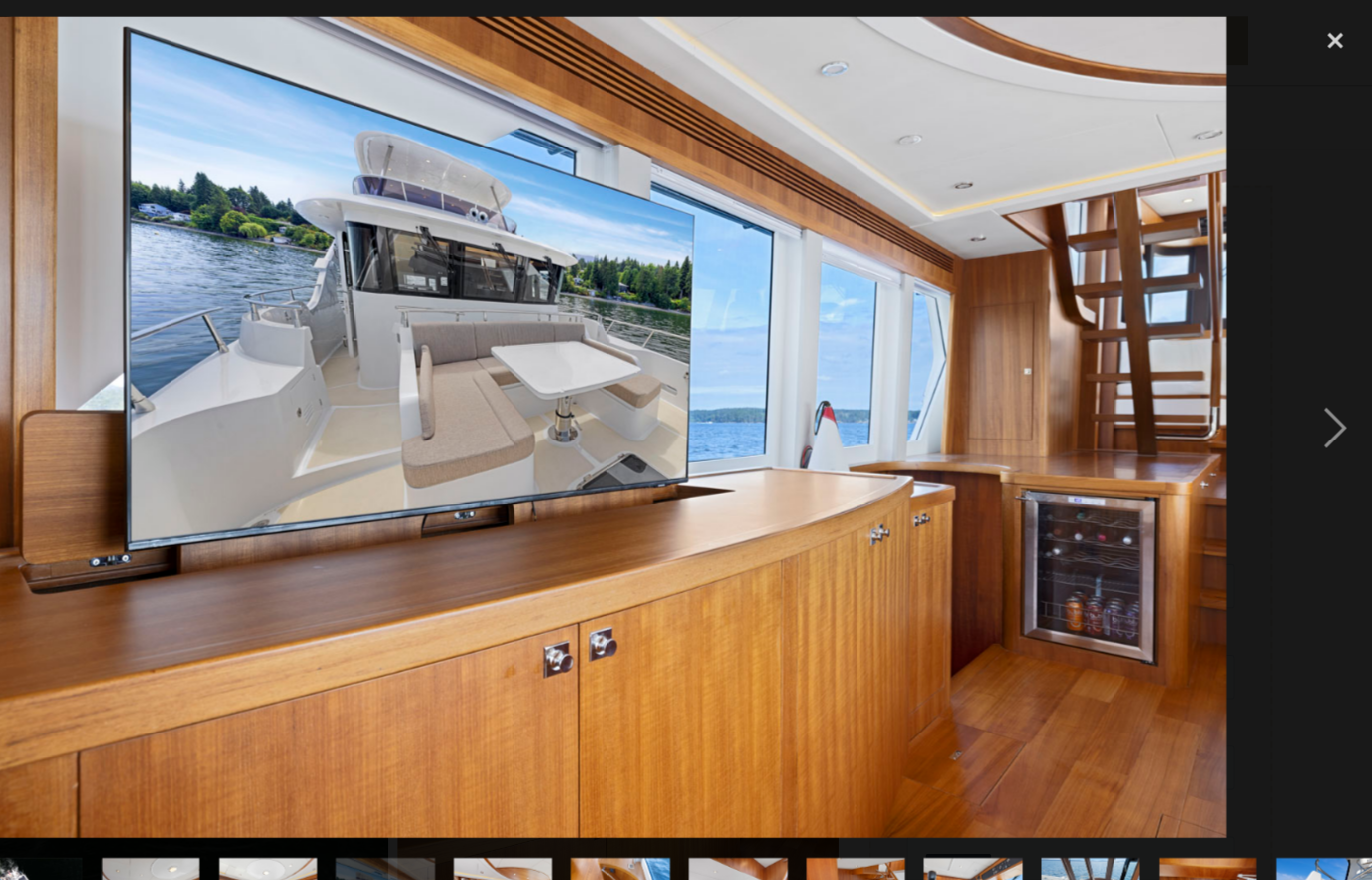 click at bounding box center [1338, 388] 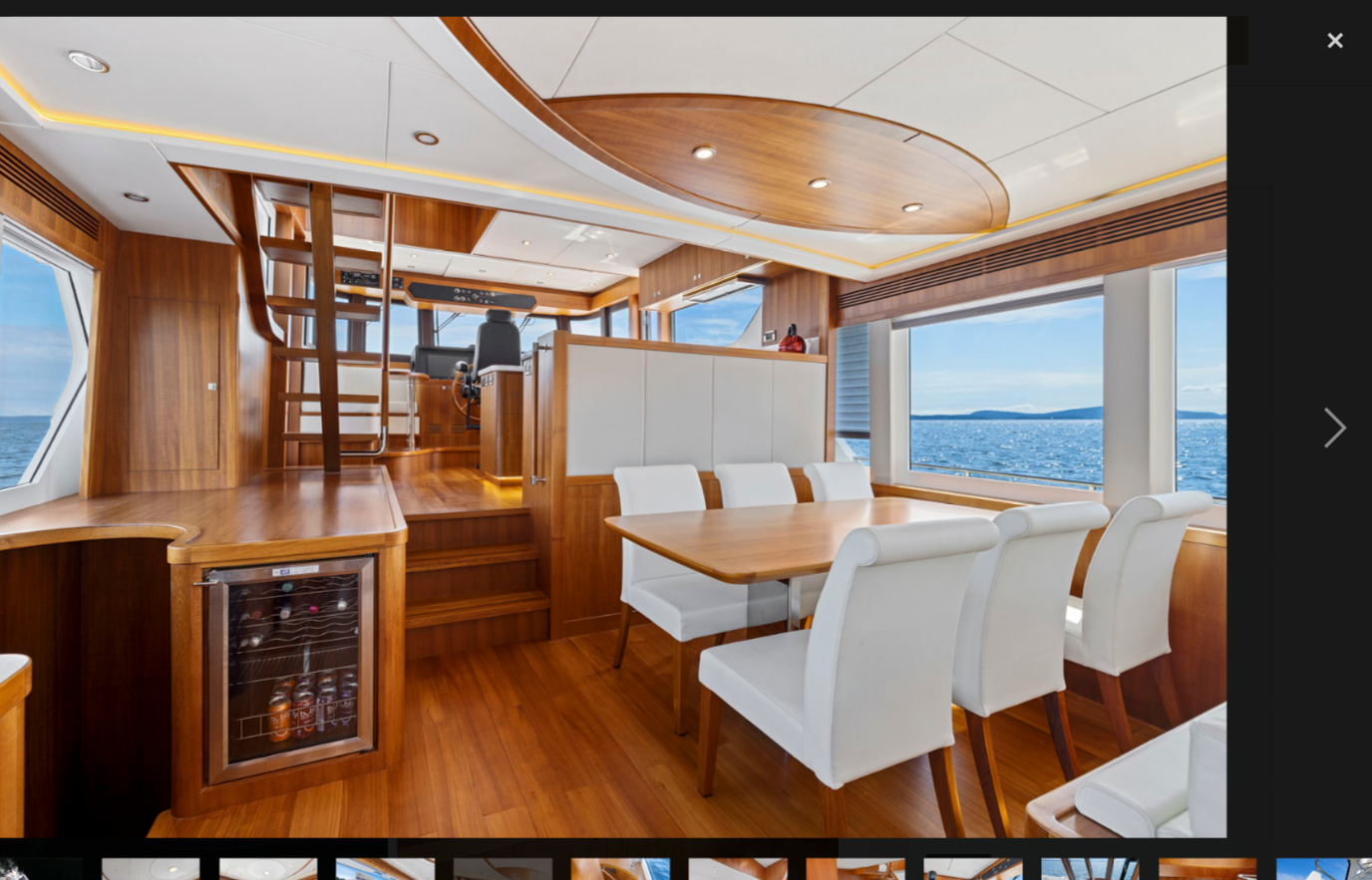 click at bounding box center (1338, 388) 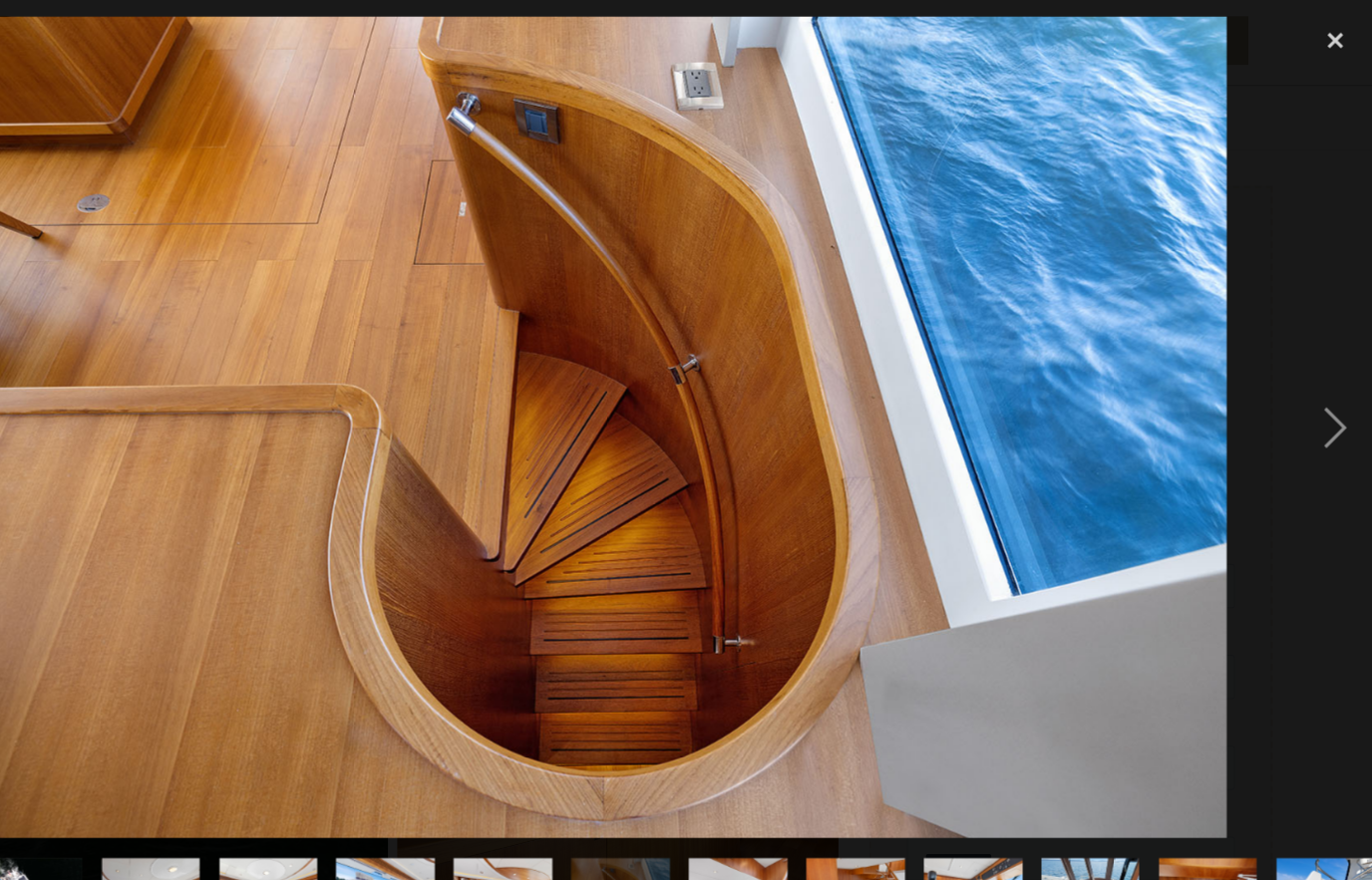 click at bounding box center (686, 388) 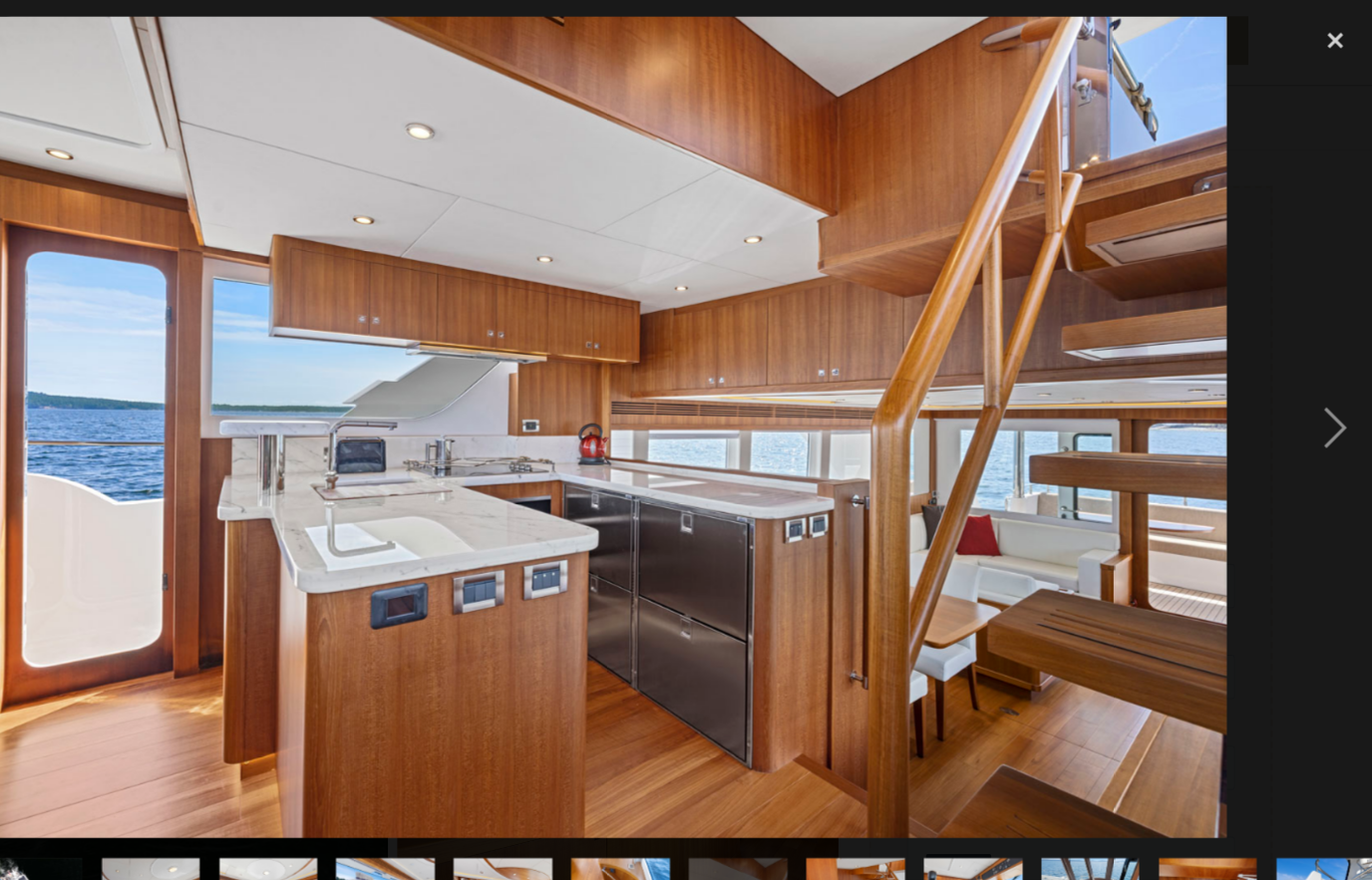 click at bounding box center (1338, 388) 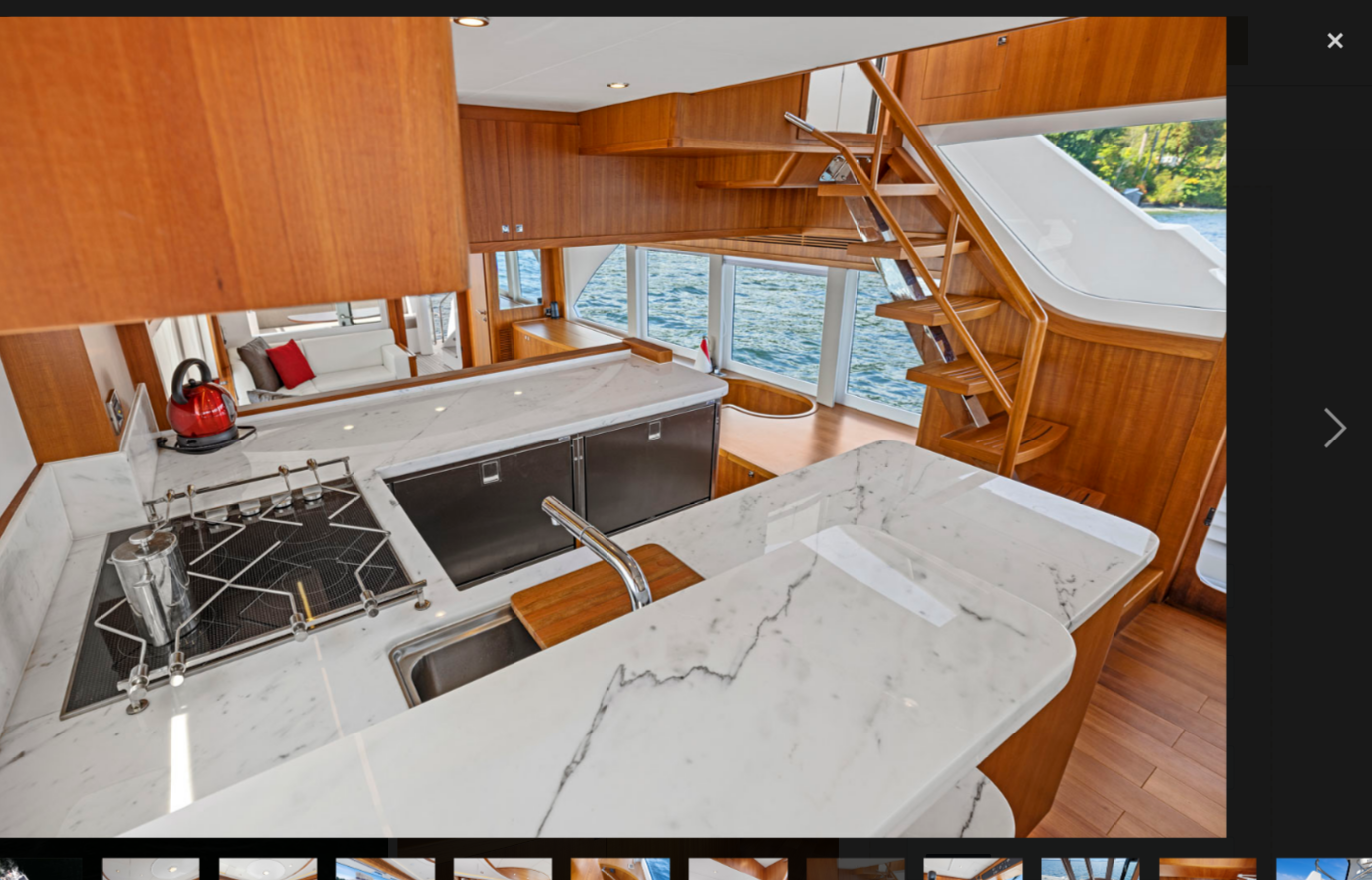 click at bounding box center (1338, 388) 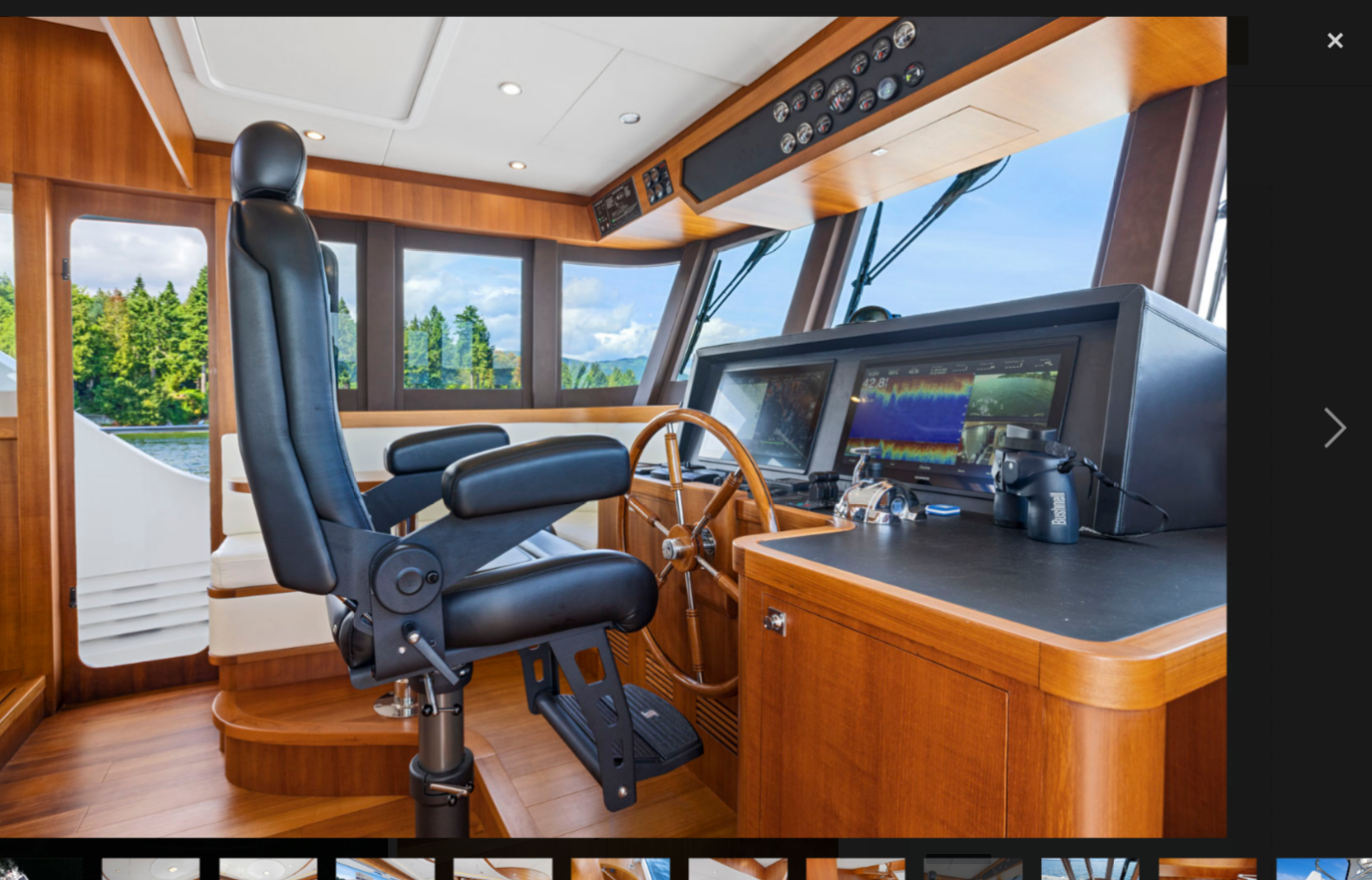 click at bounding box center (1338, 388) 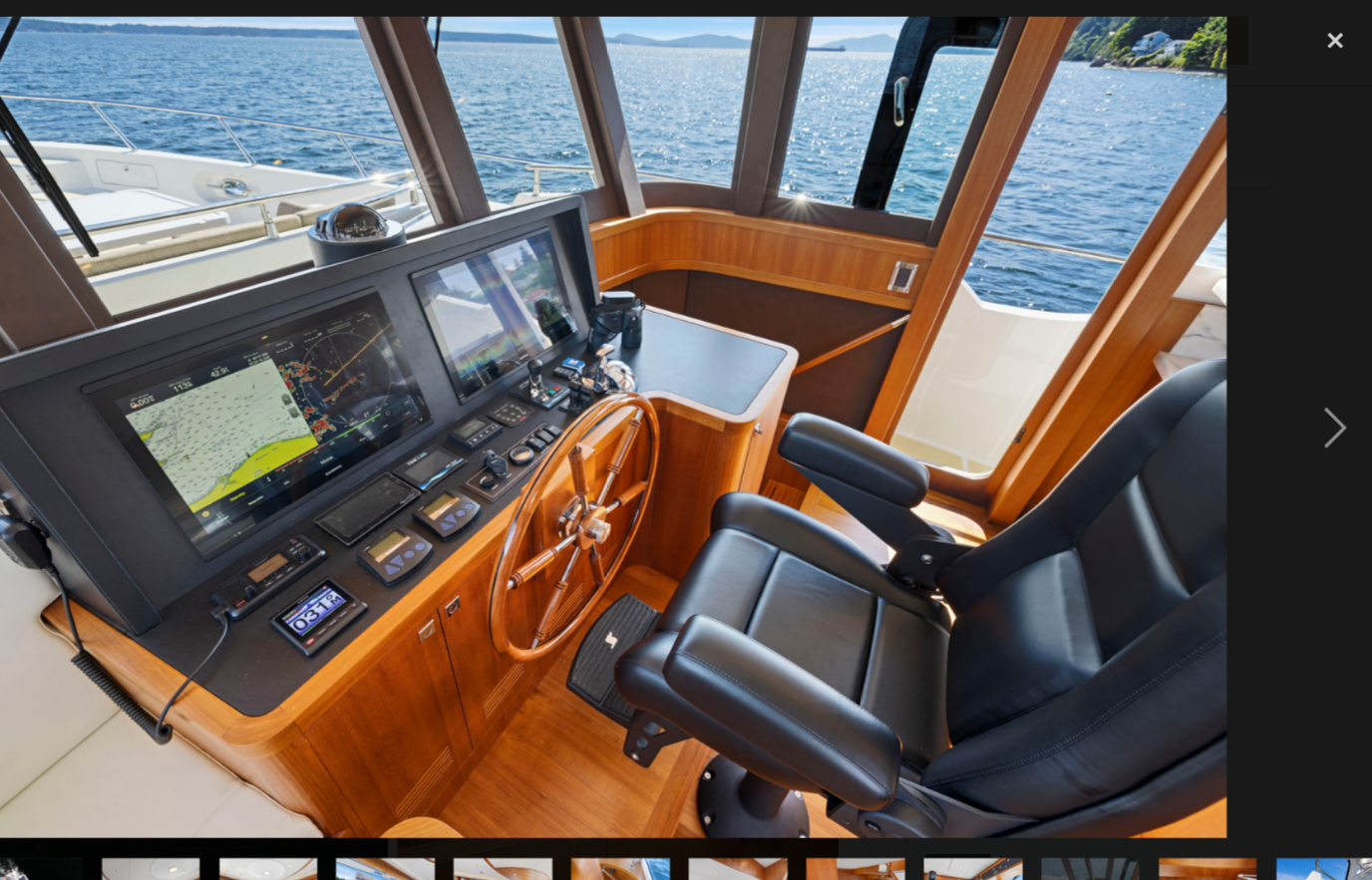 click at bounding box center (1338, 388) 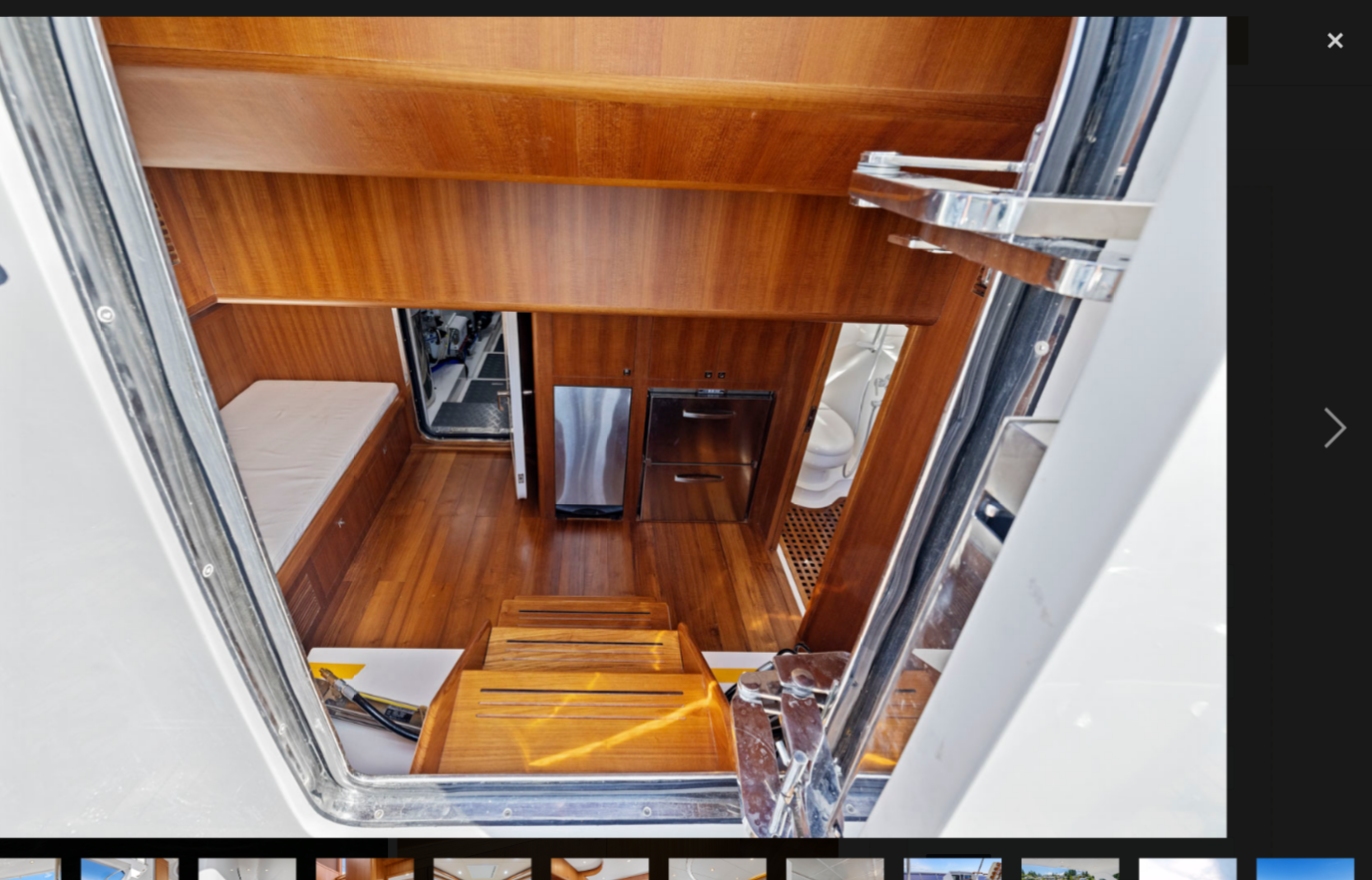 scroll, scrollTop: 0, scrollLeft: 1297, axis: horizontal 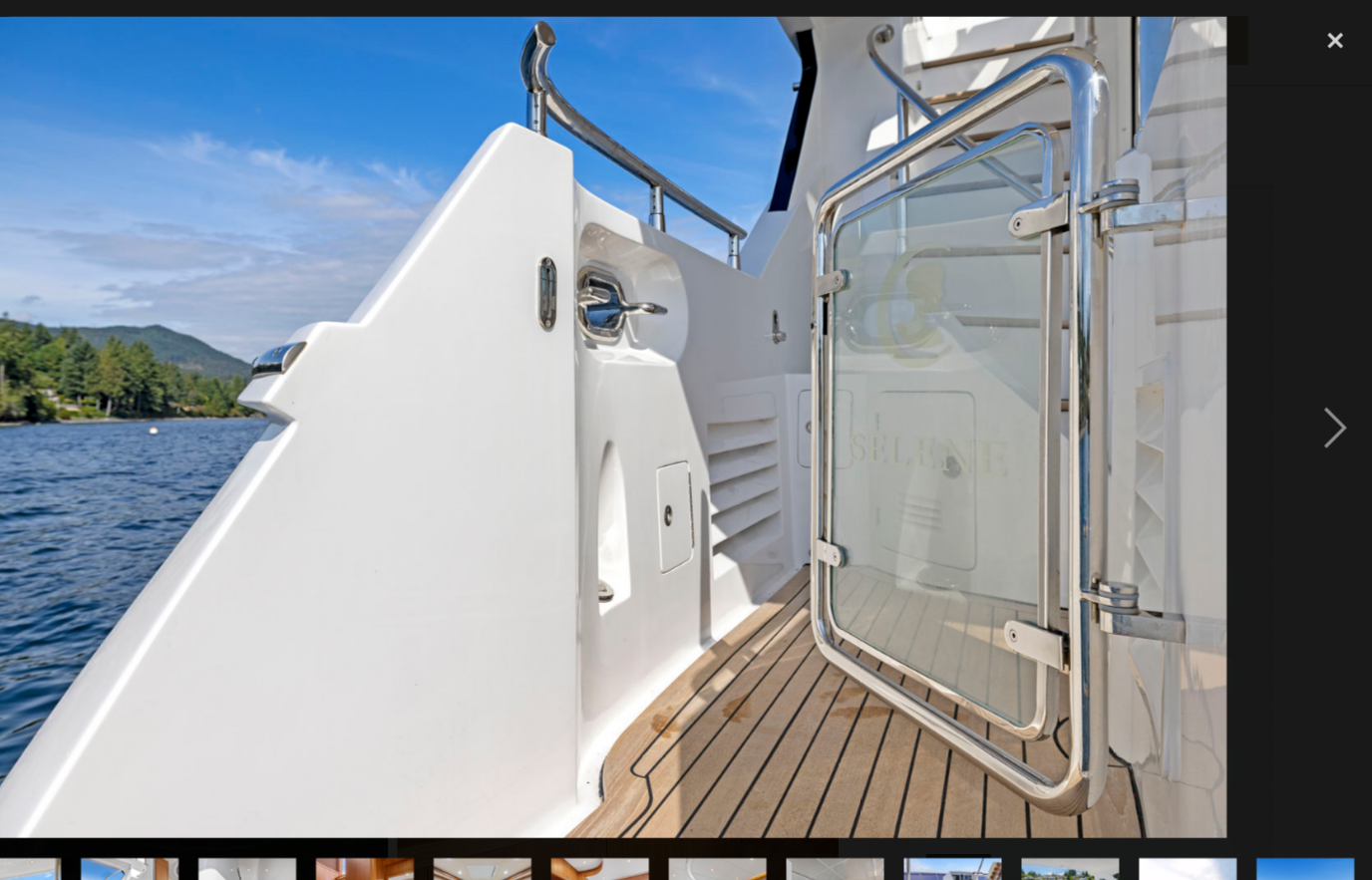 click at bounding box center [1338, 388] 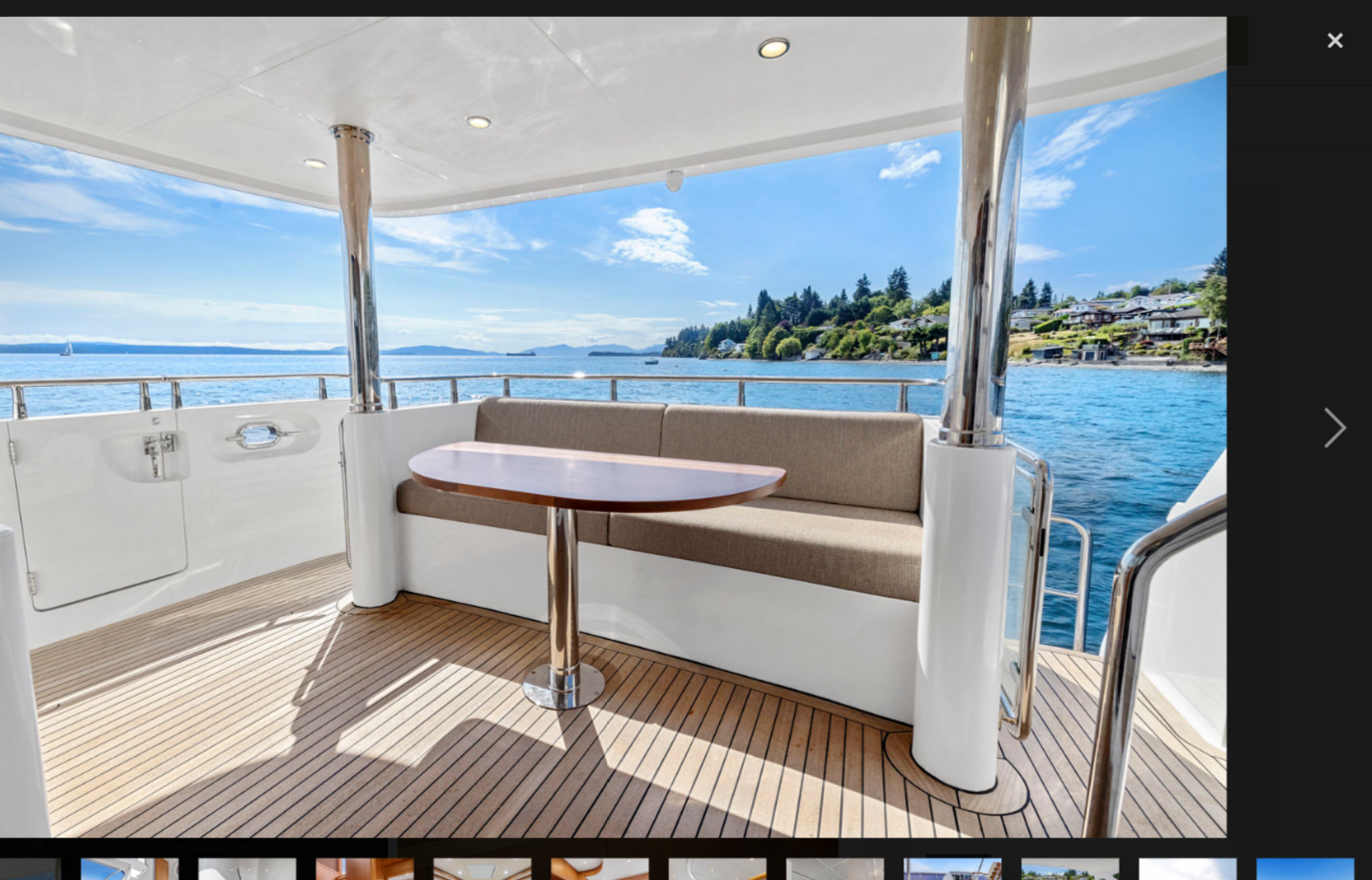 click at bounding box center [1338, 388] 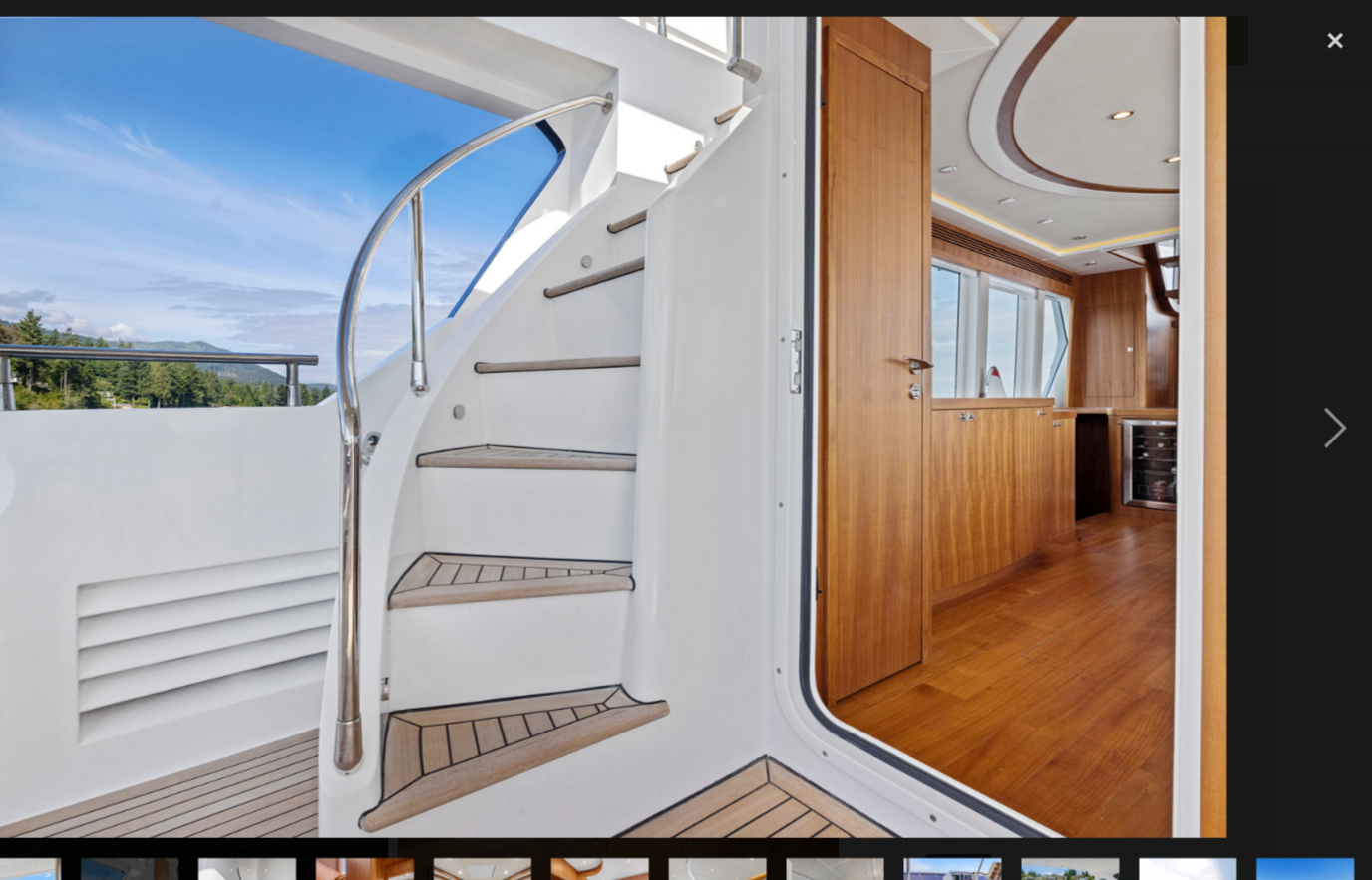 click at bounding box center (1338, 388) 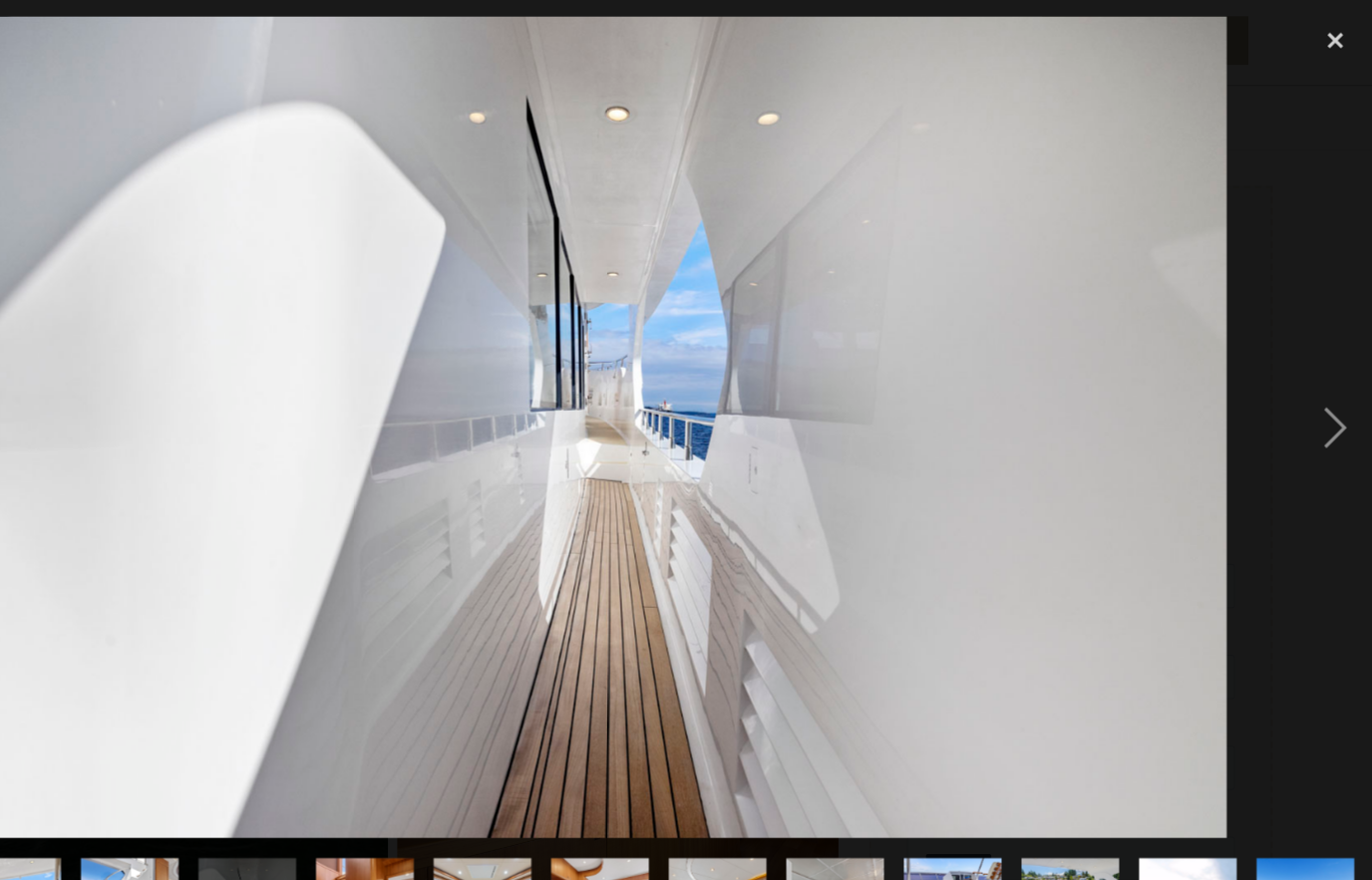 click at bounding box center (1338, 388) 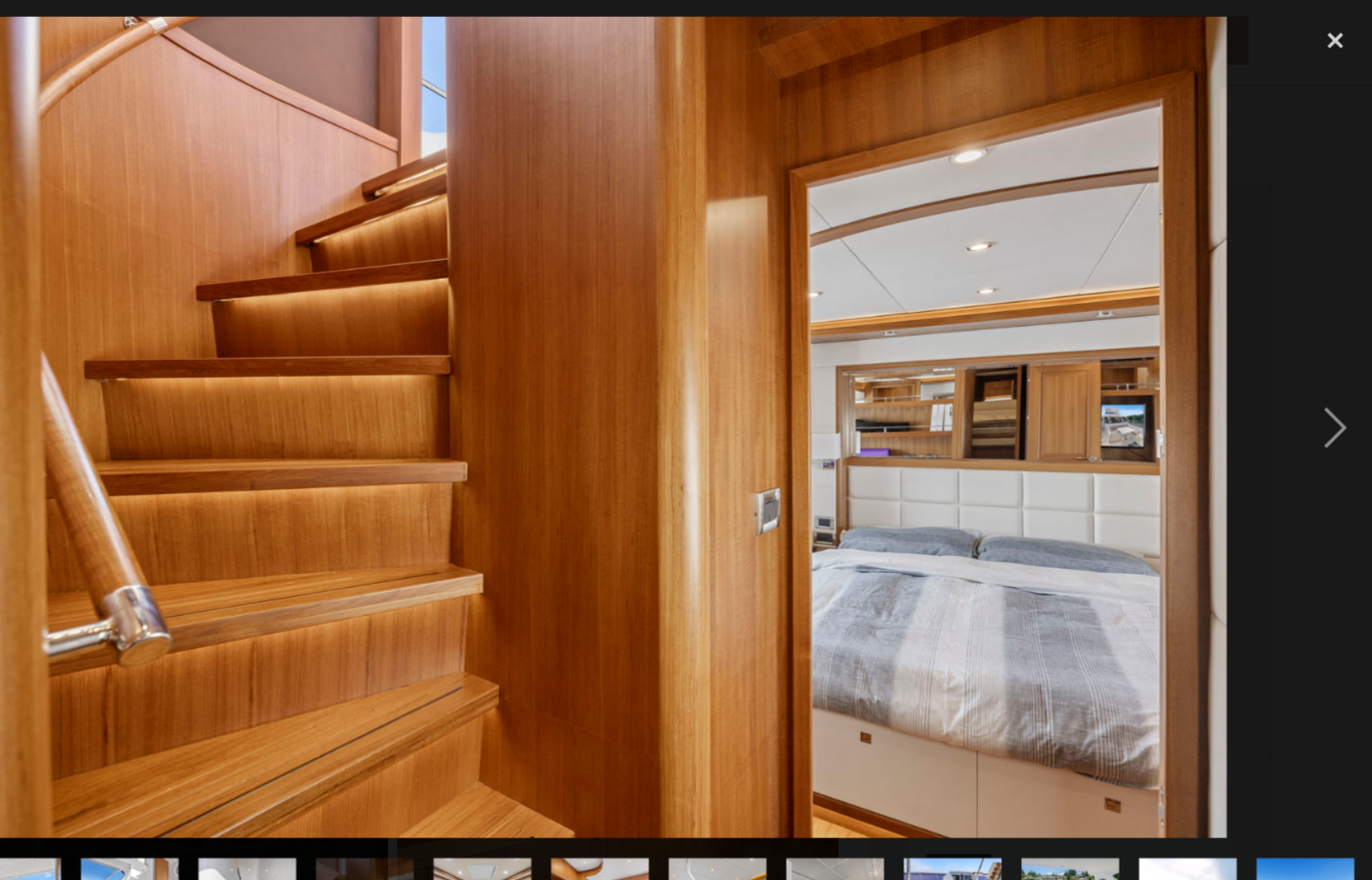 click at bounding box center (1338, 388) 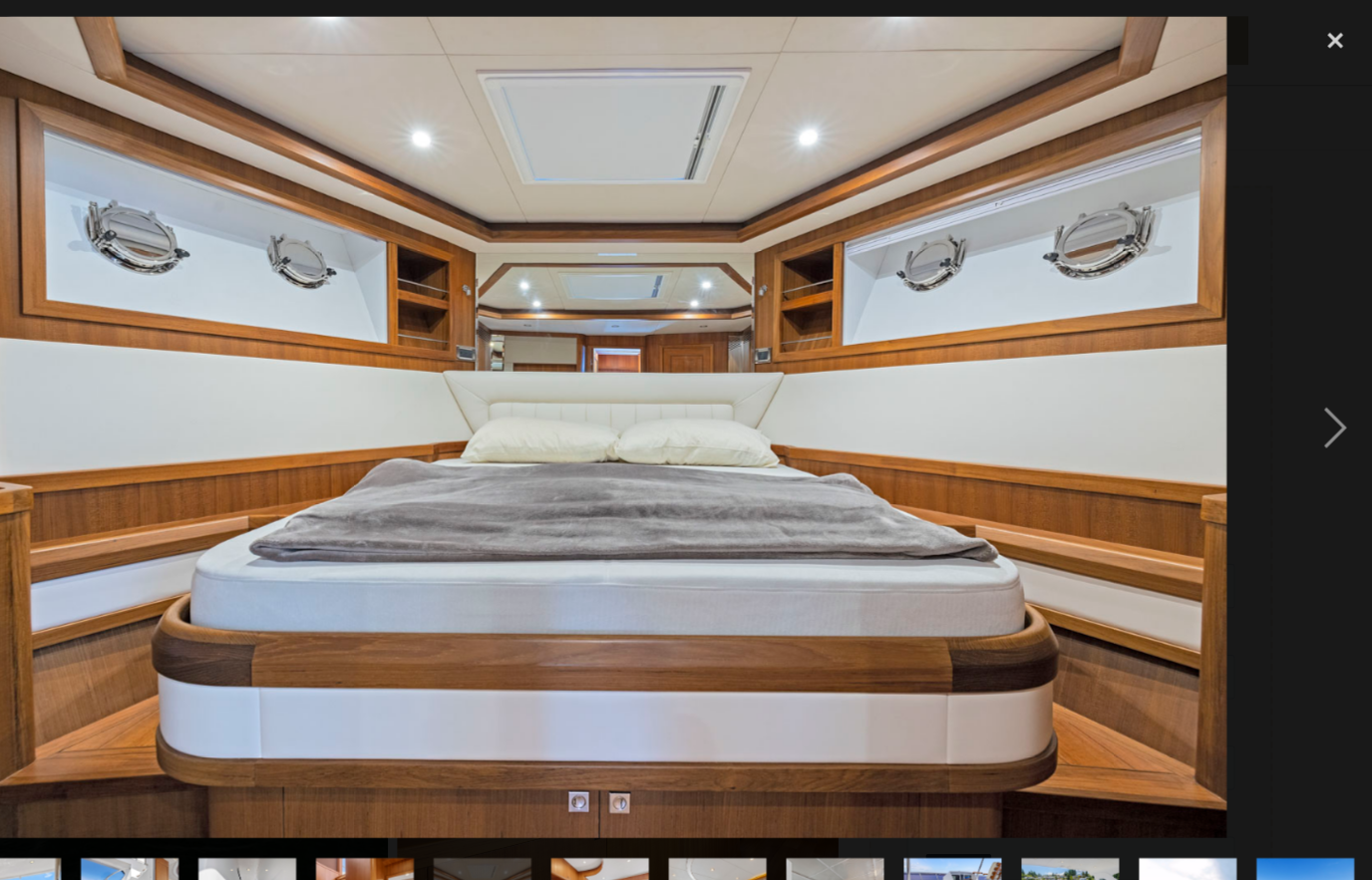 click at bounding box center [1338, 388] 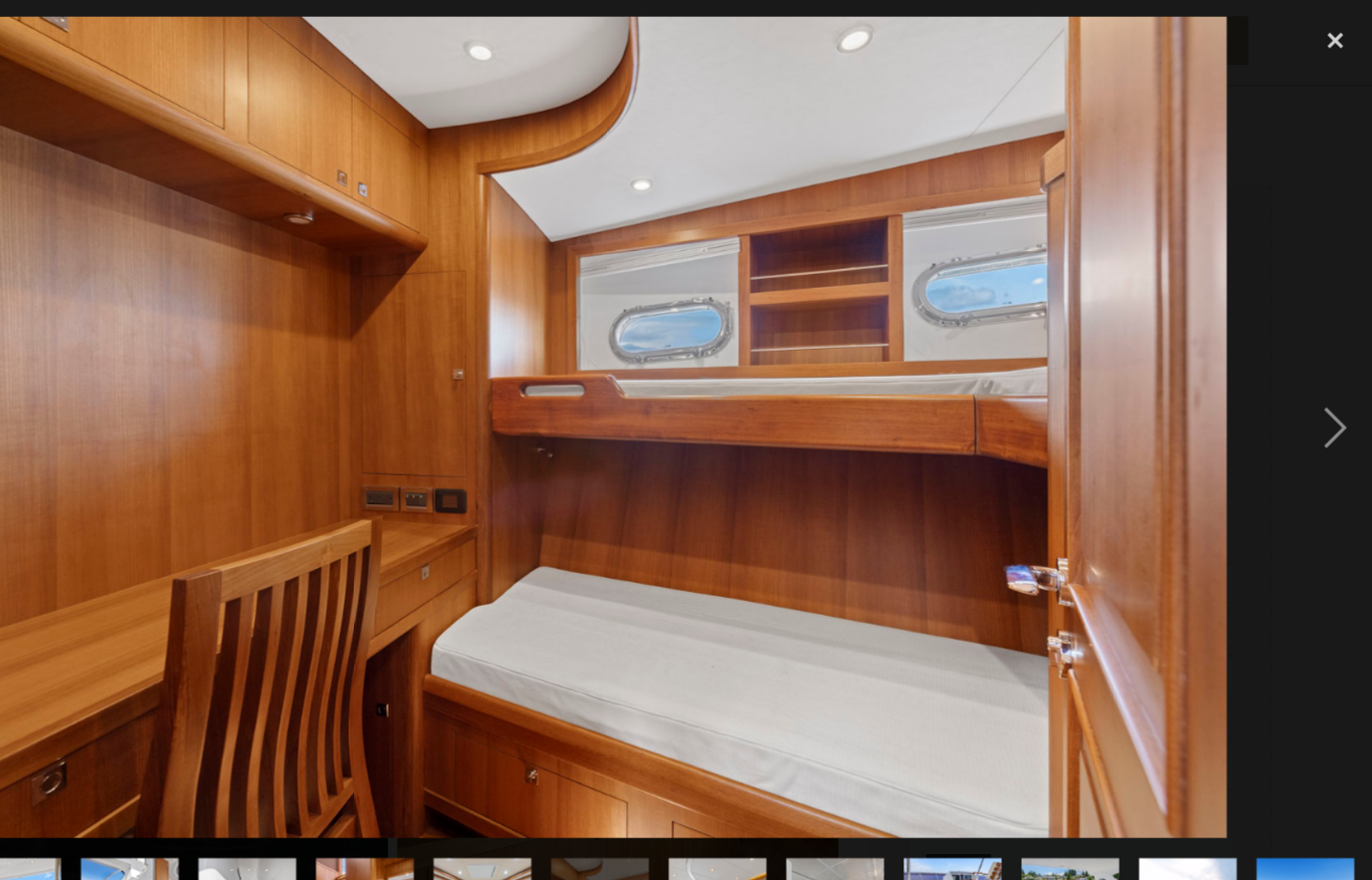 click at bounding box center [1338, 388] 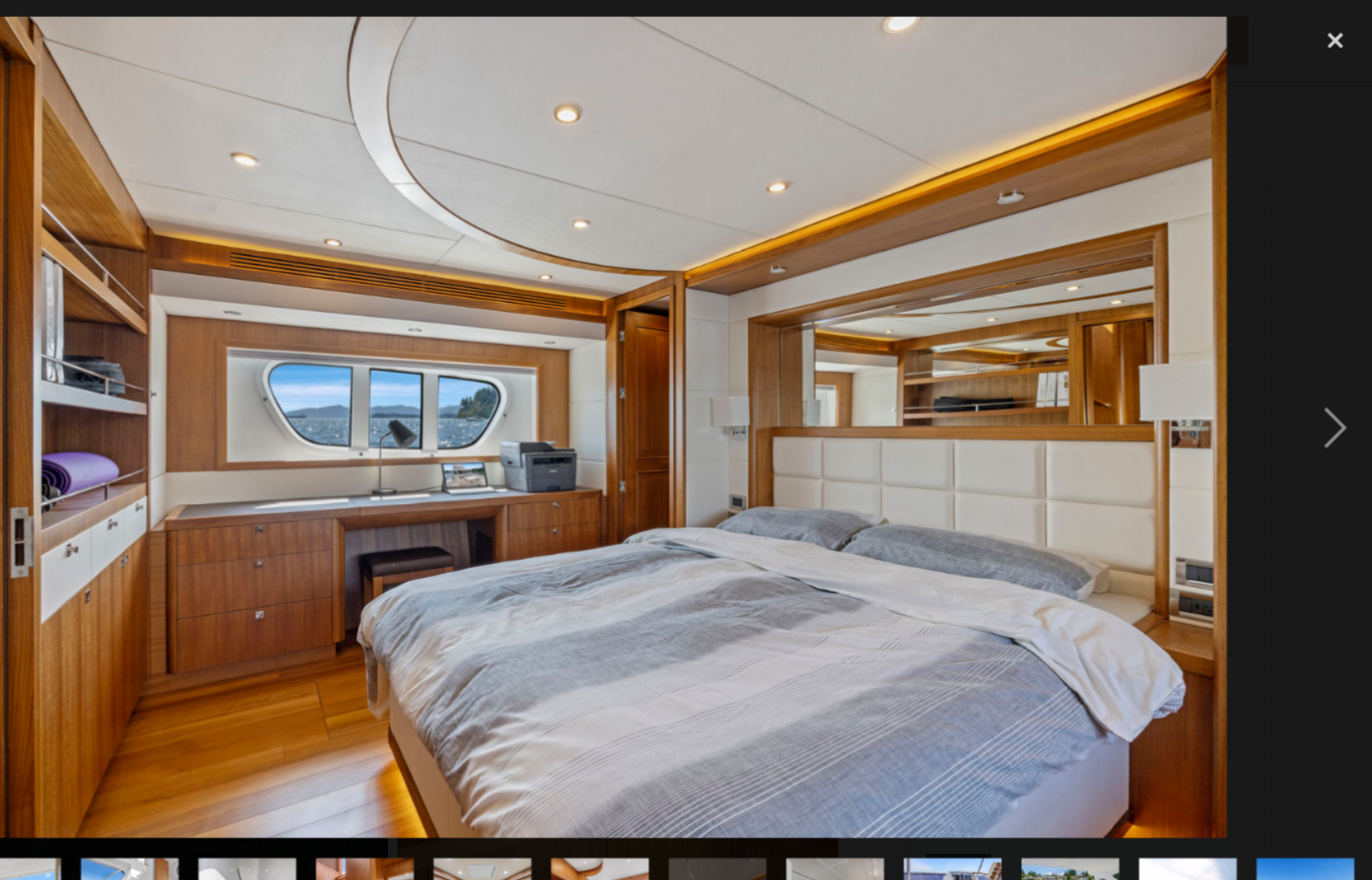 click at bounding box center (1338, 388) 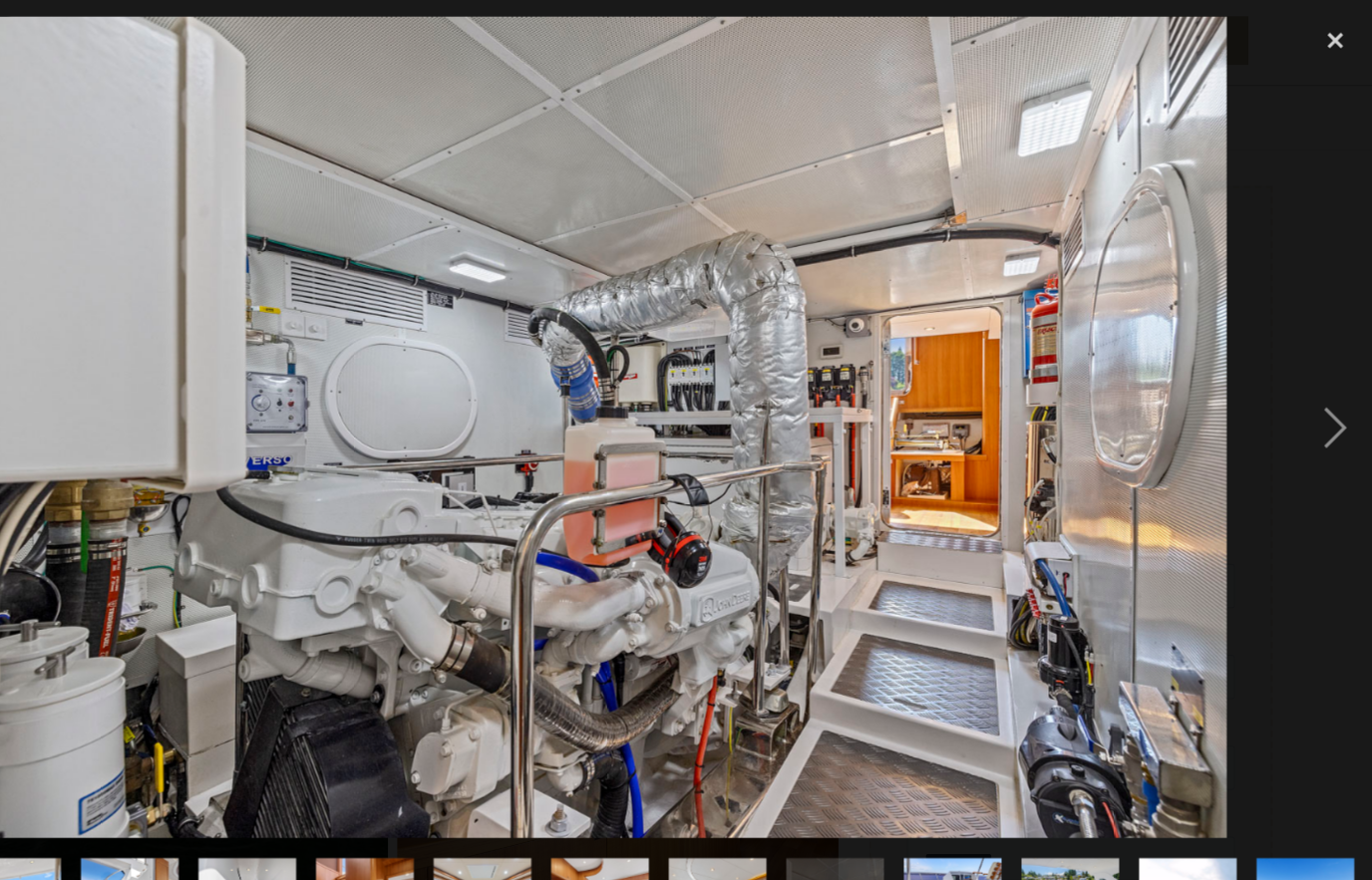 click at bounding box center [1338, 388] 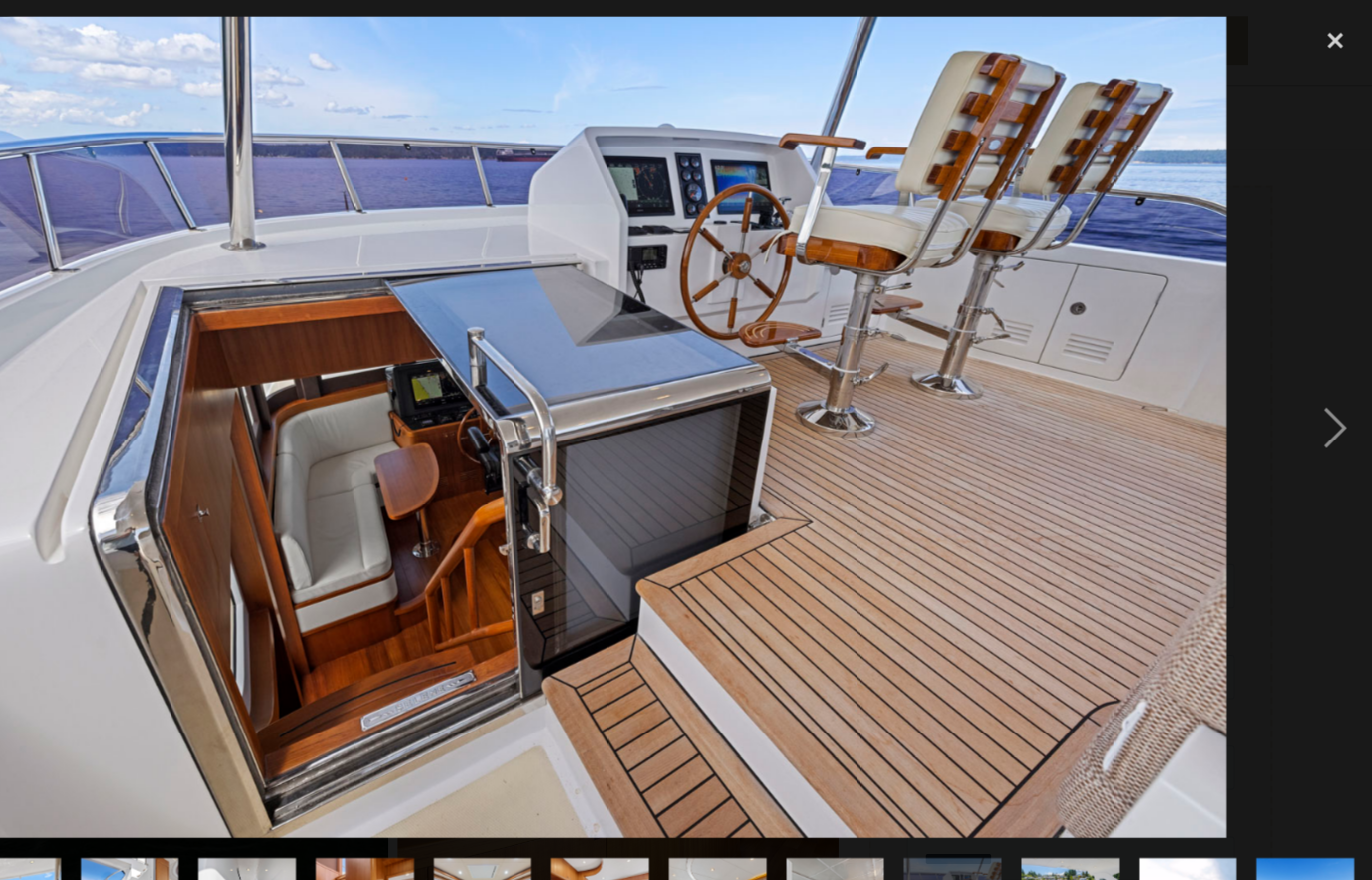 click at bounding box center (1338, 388) 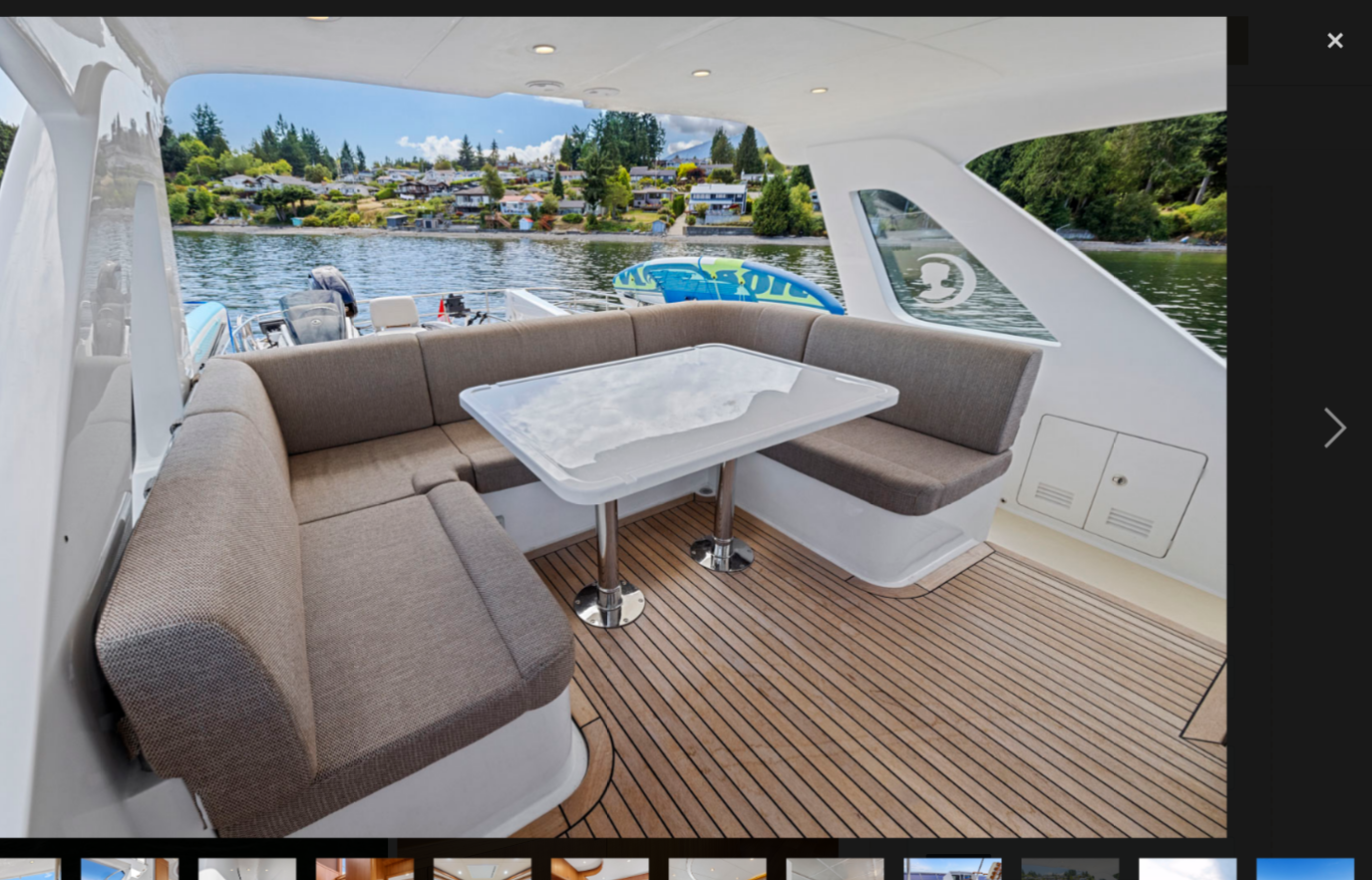scroll, scrollTop: 0, scrollLeft: 1574, axis: horizontal 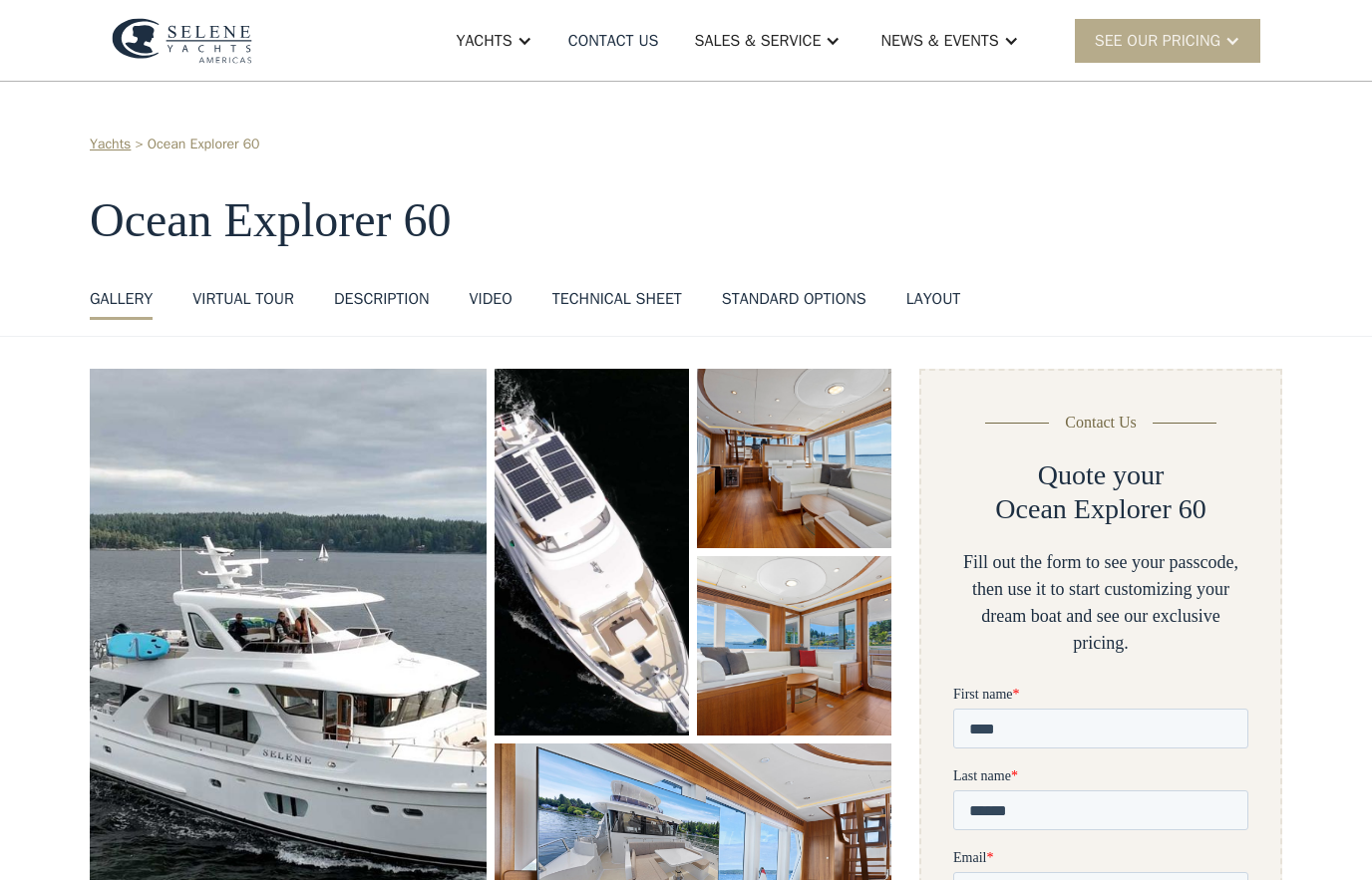 click on "Yachts" at bounding box center (484, 40) 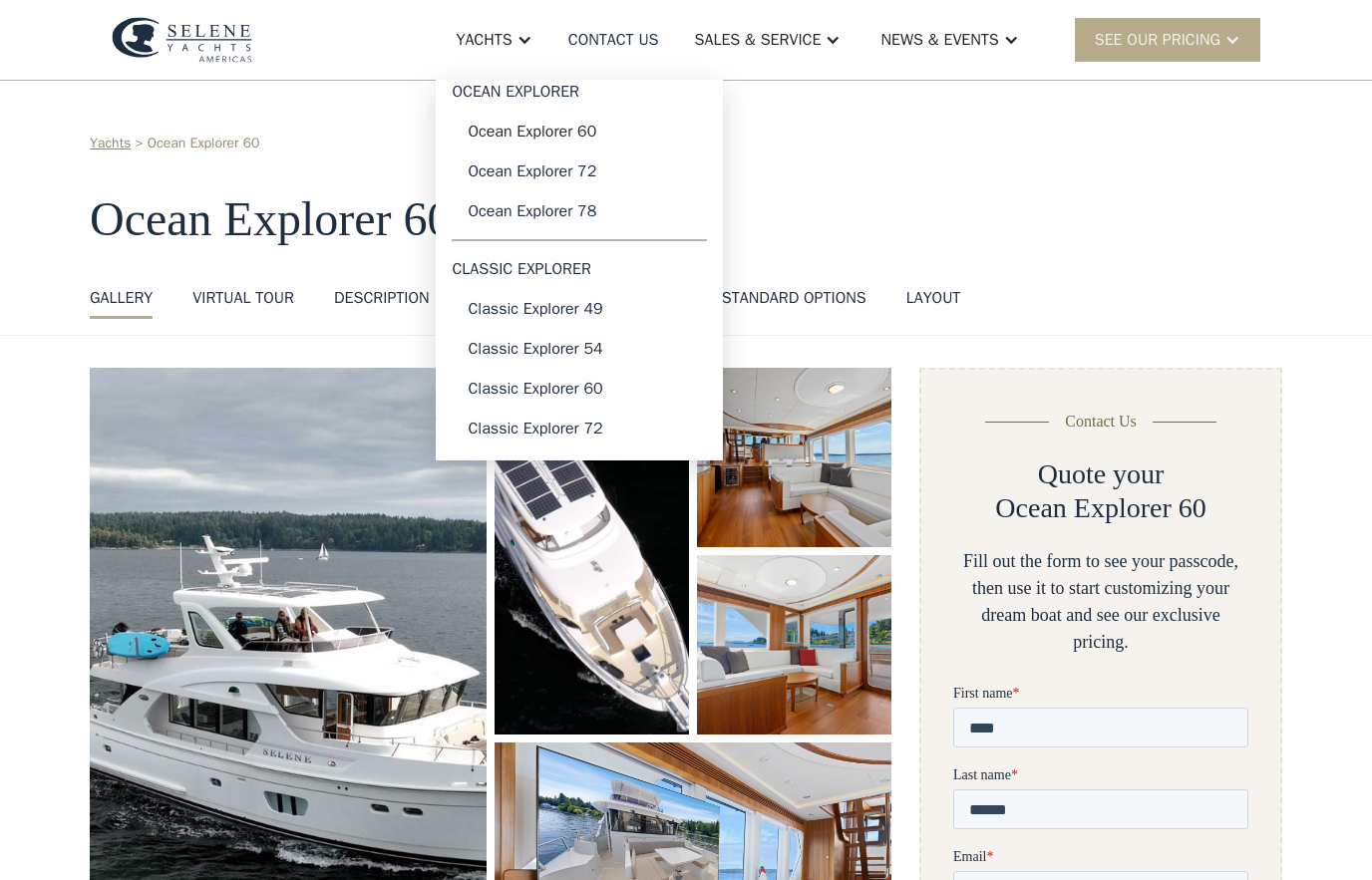 click on "Ocean Explorer 78" at bounding box center (579, 211) 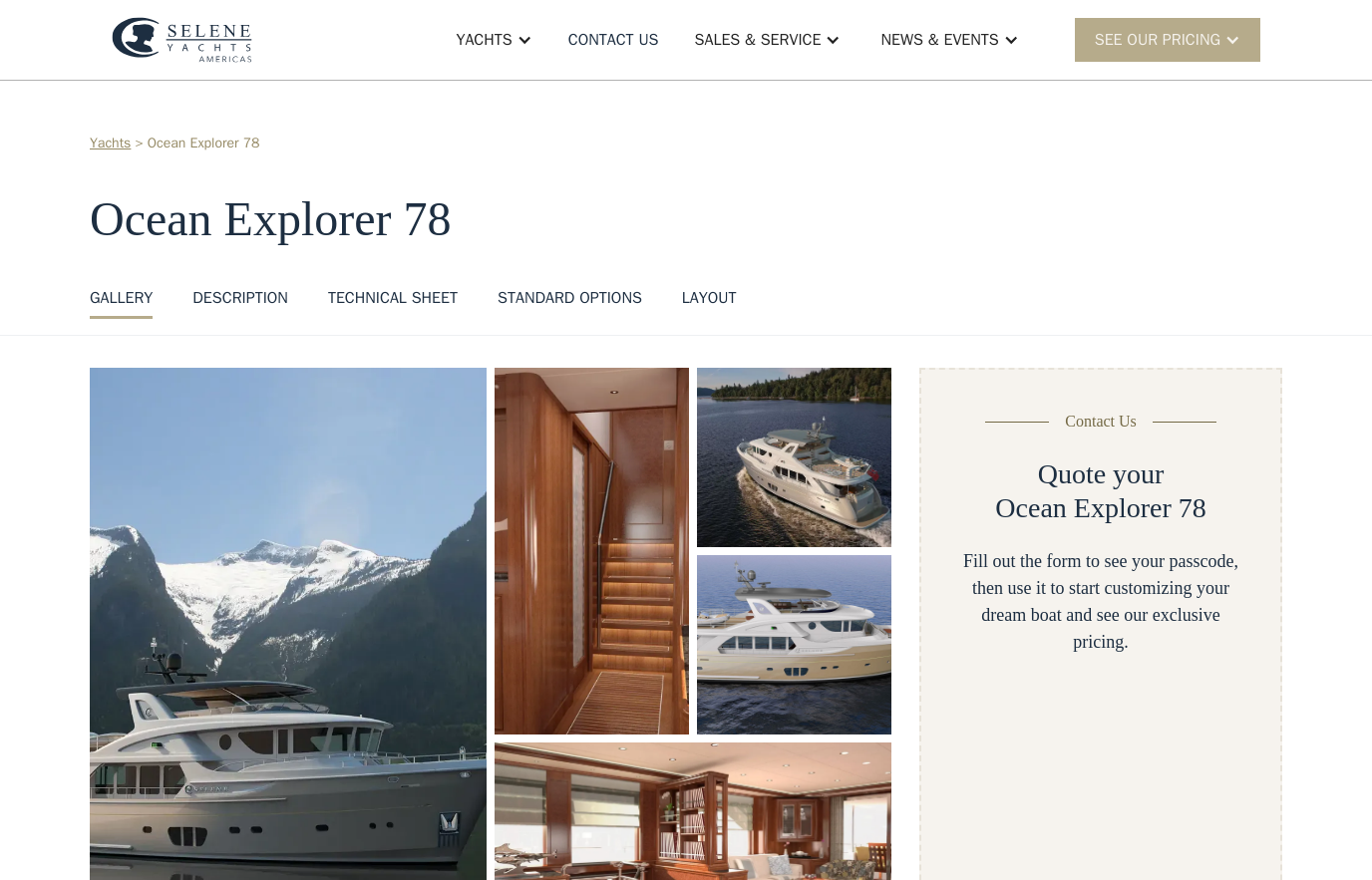 scroll, scrollTop: 0, scrollLeft: 0, axis: both 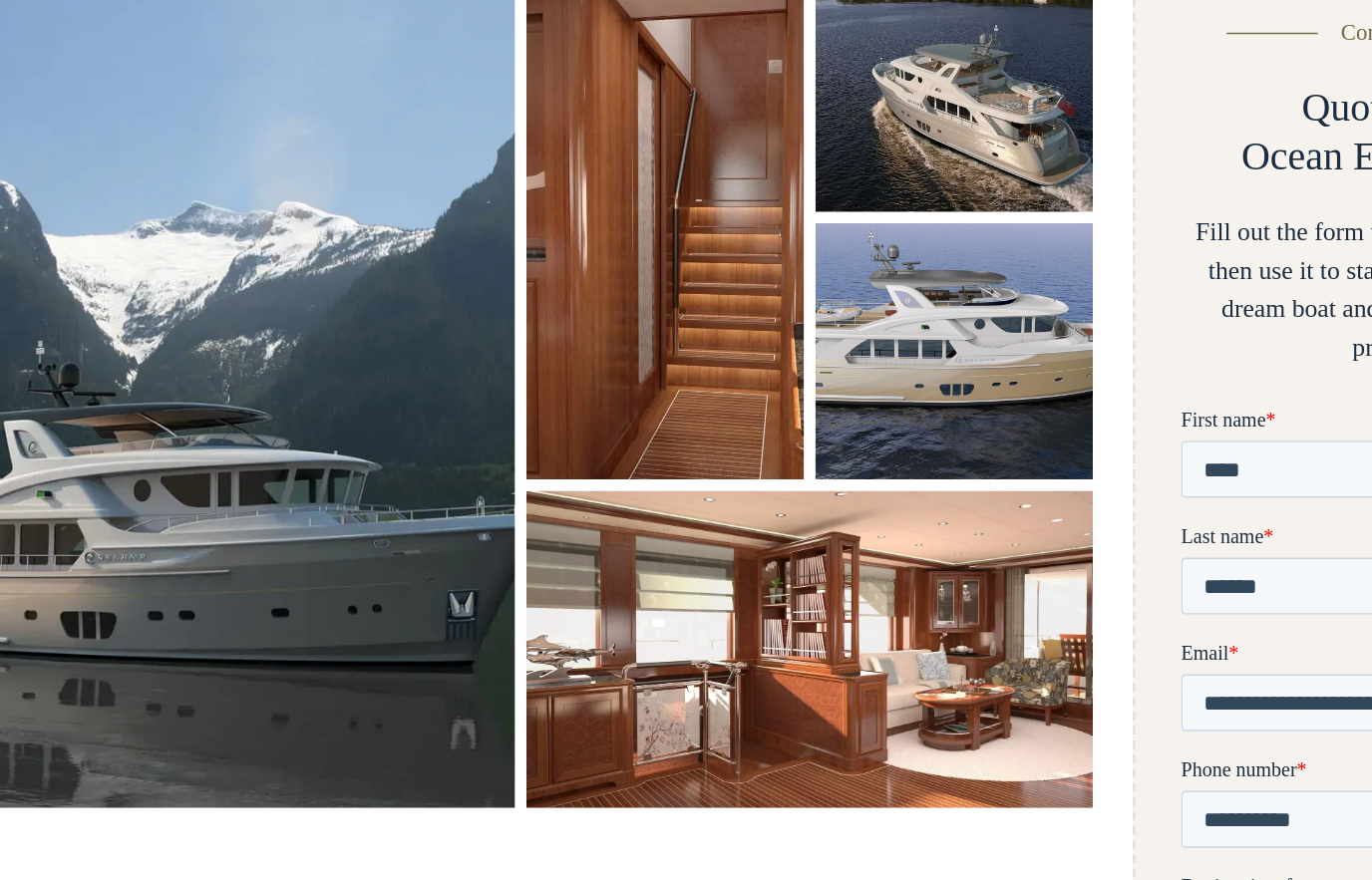 click at bounding box center [288, 394] 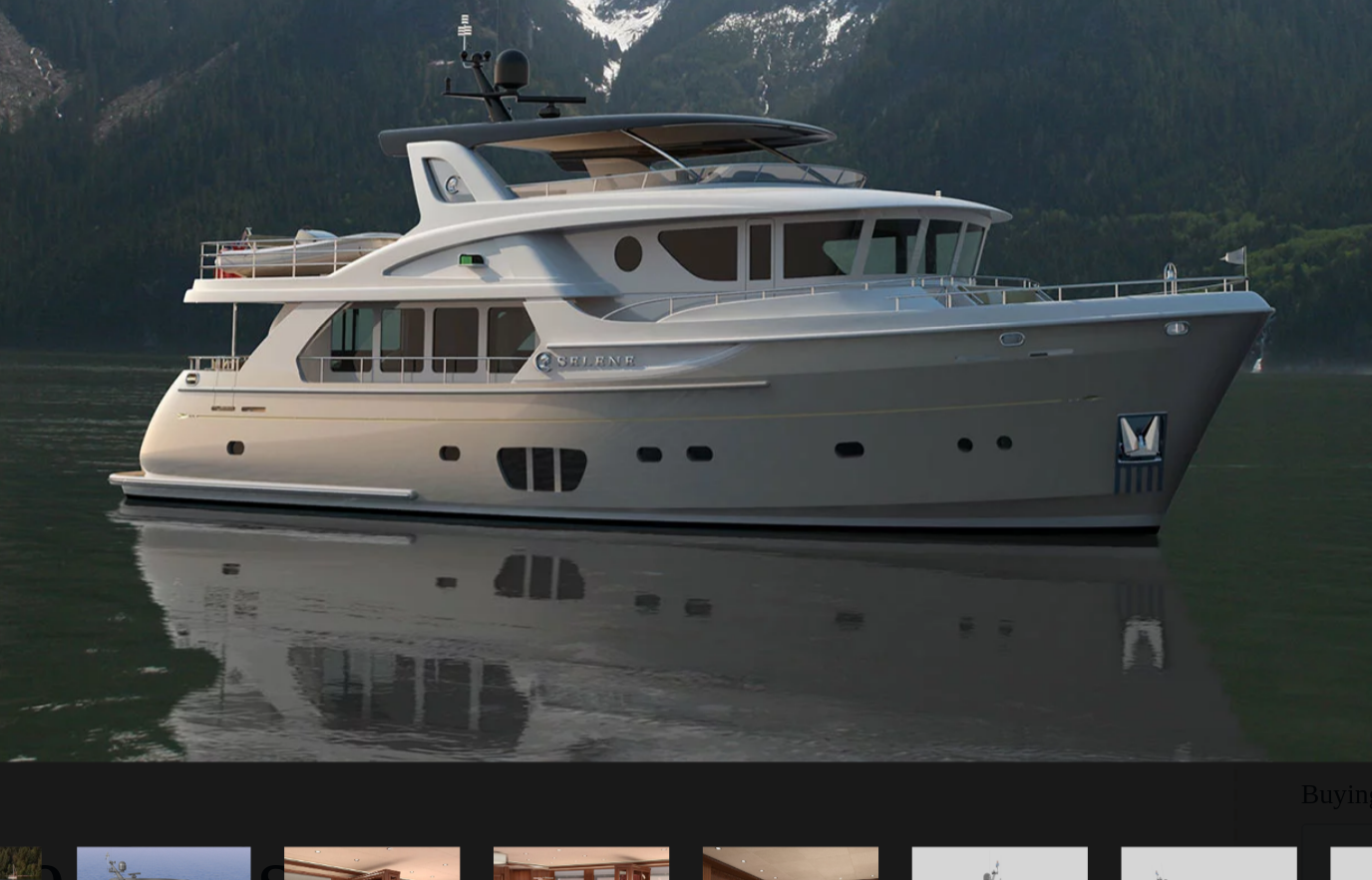 scroll, scrollTop: 0, scrollLeft: 0, axis: both 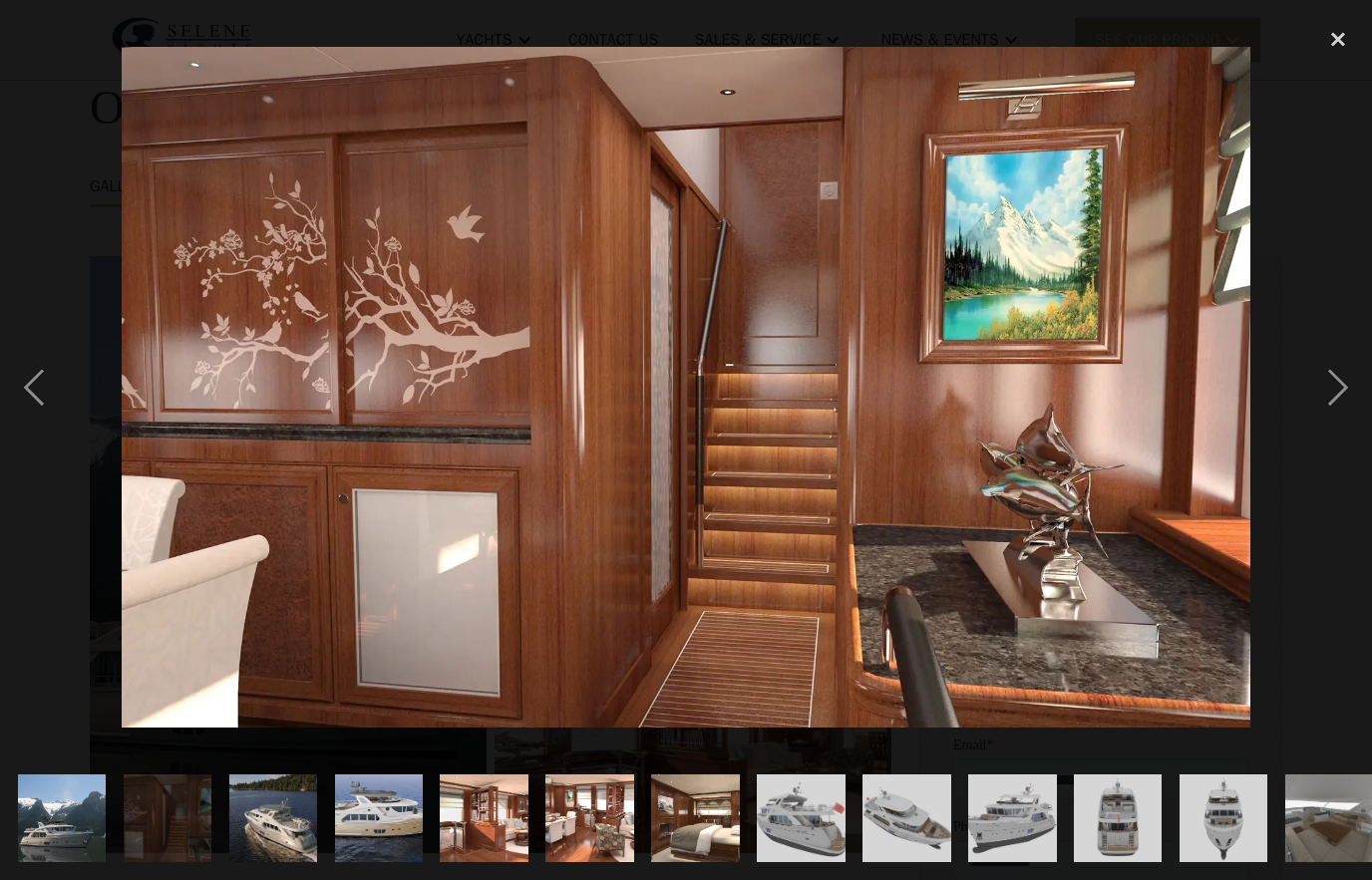 click at bounding box center (1338, 388) 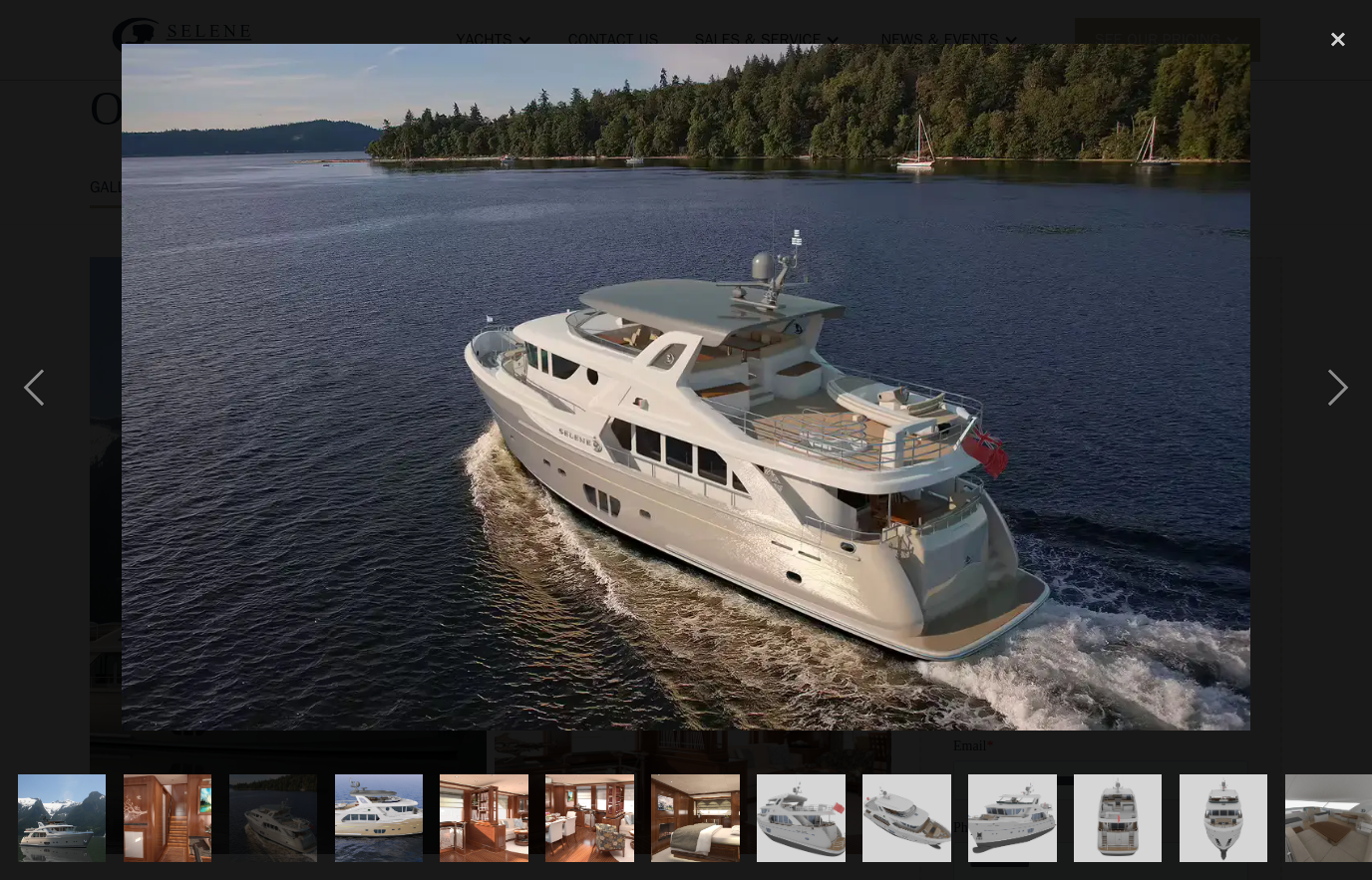 click at bounding box center (1338, 388) 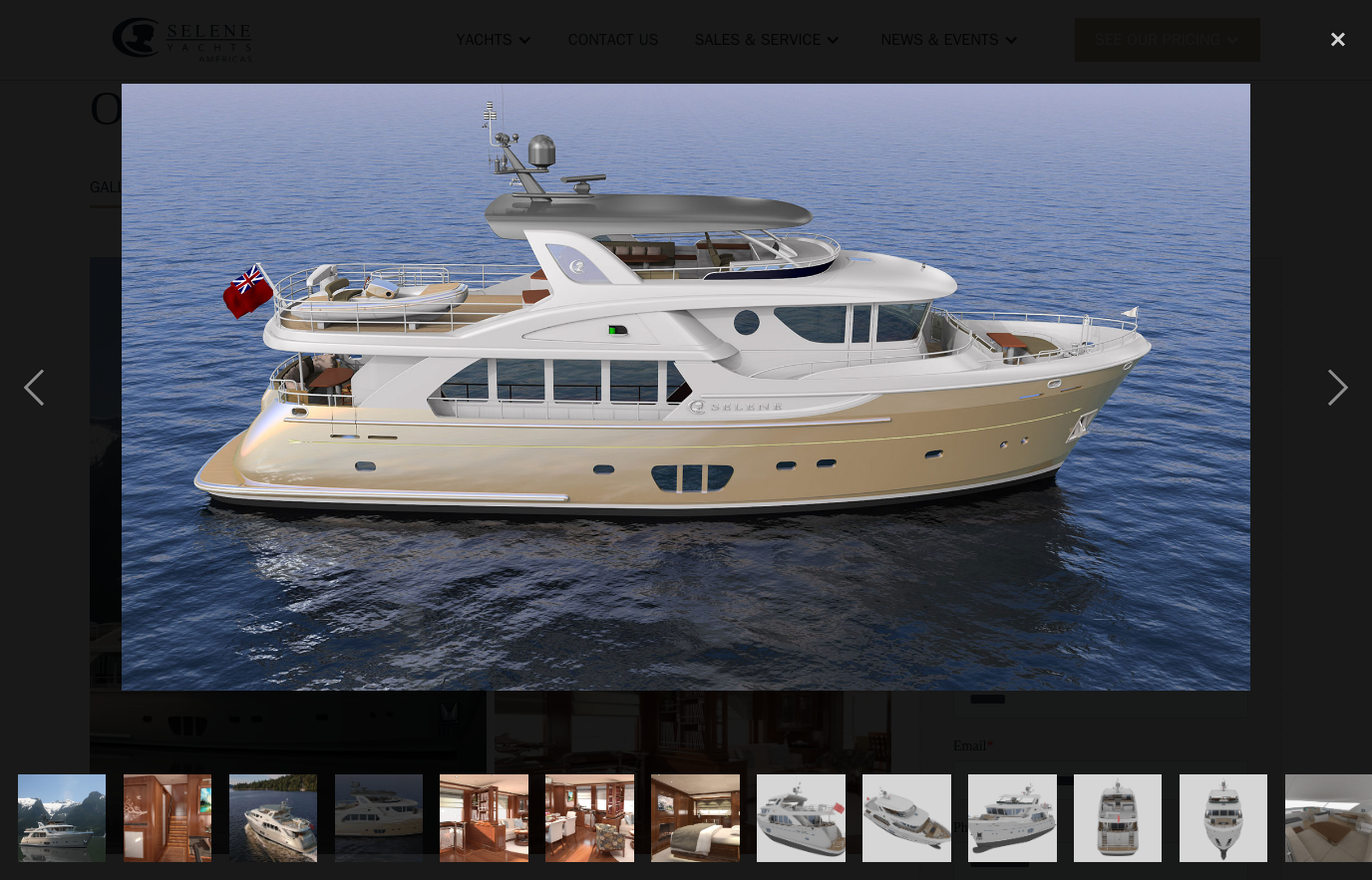 click at bounding box center (1338, 388) 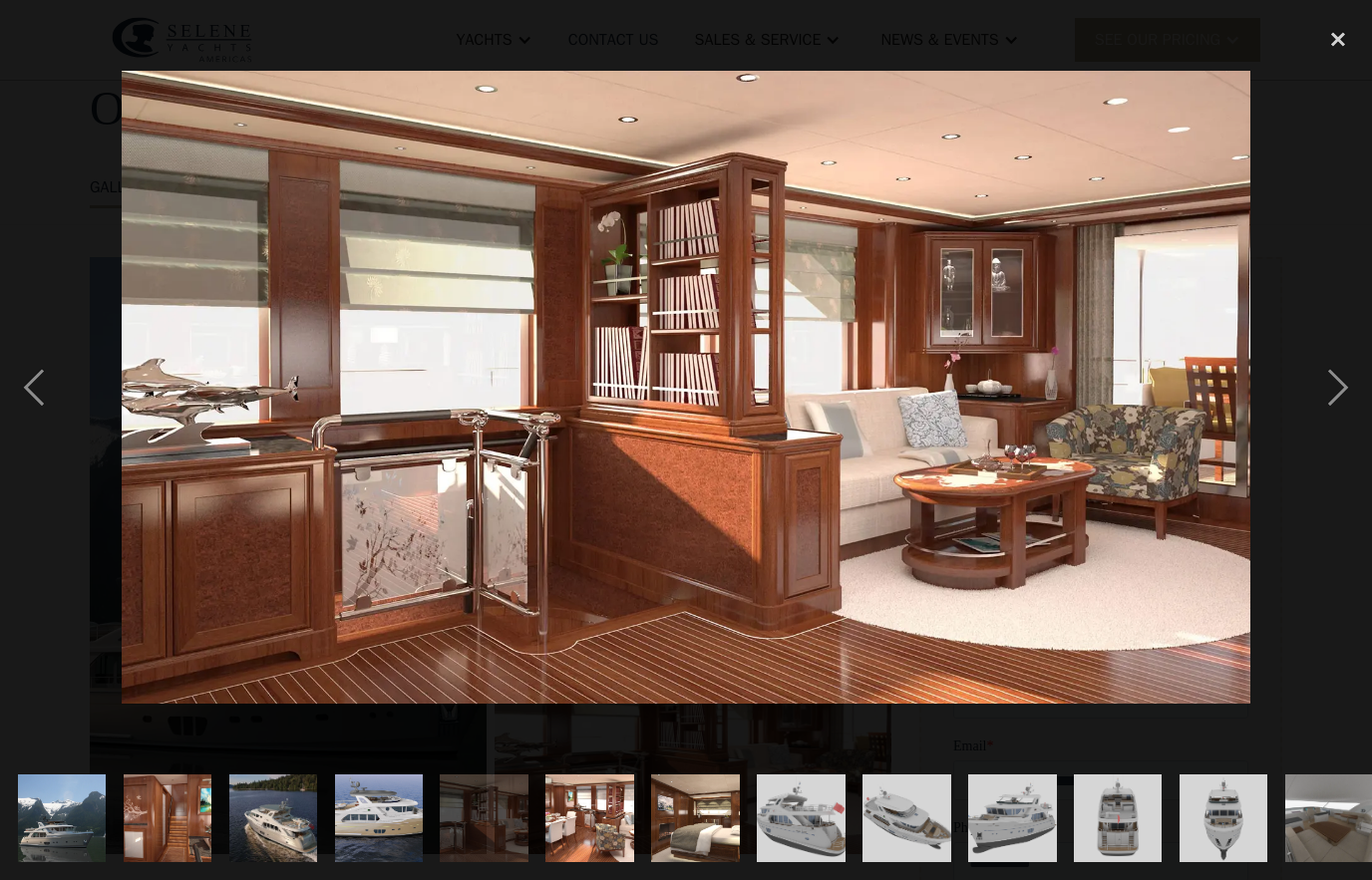 click at bounding box center [1338, 388] 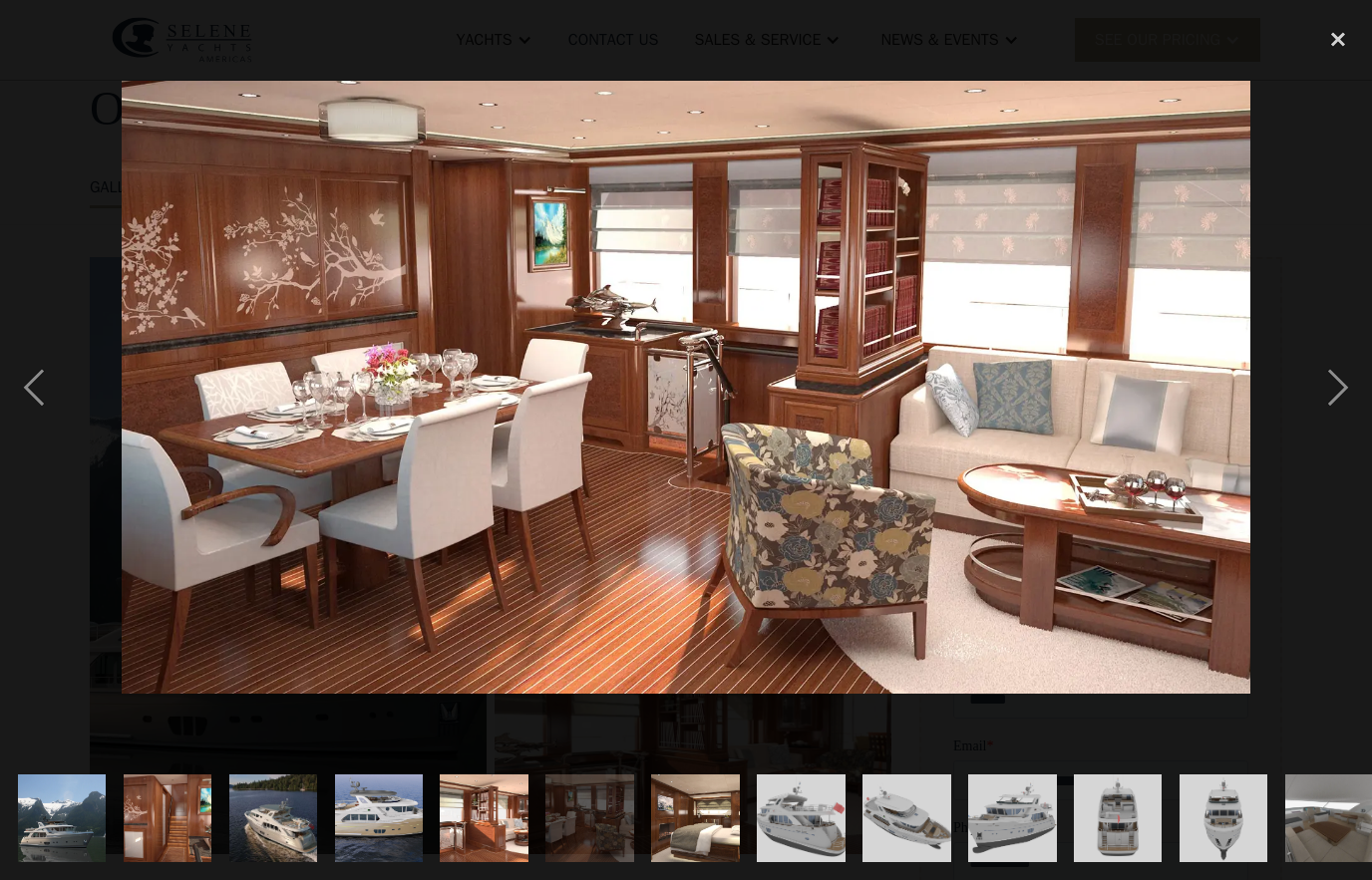 click at bounding box center (1338, 388) 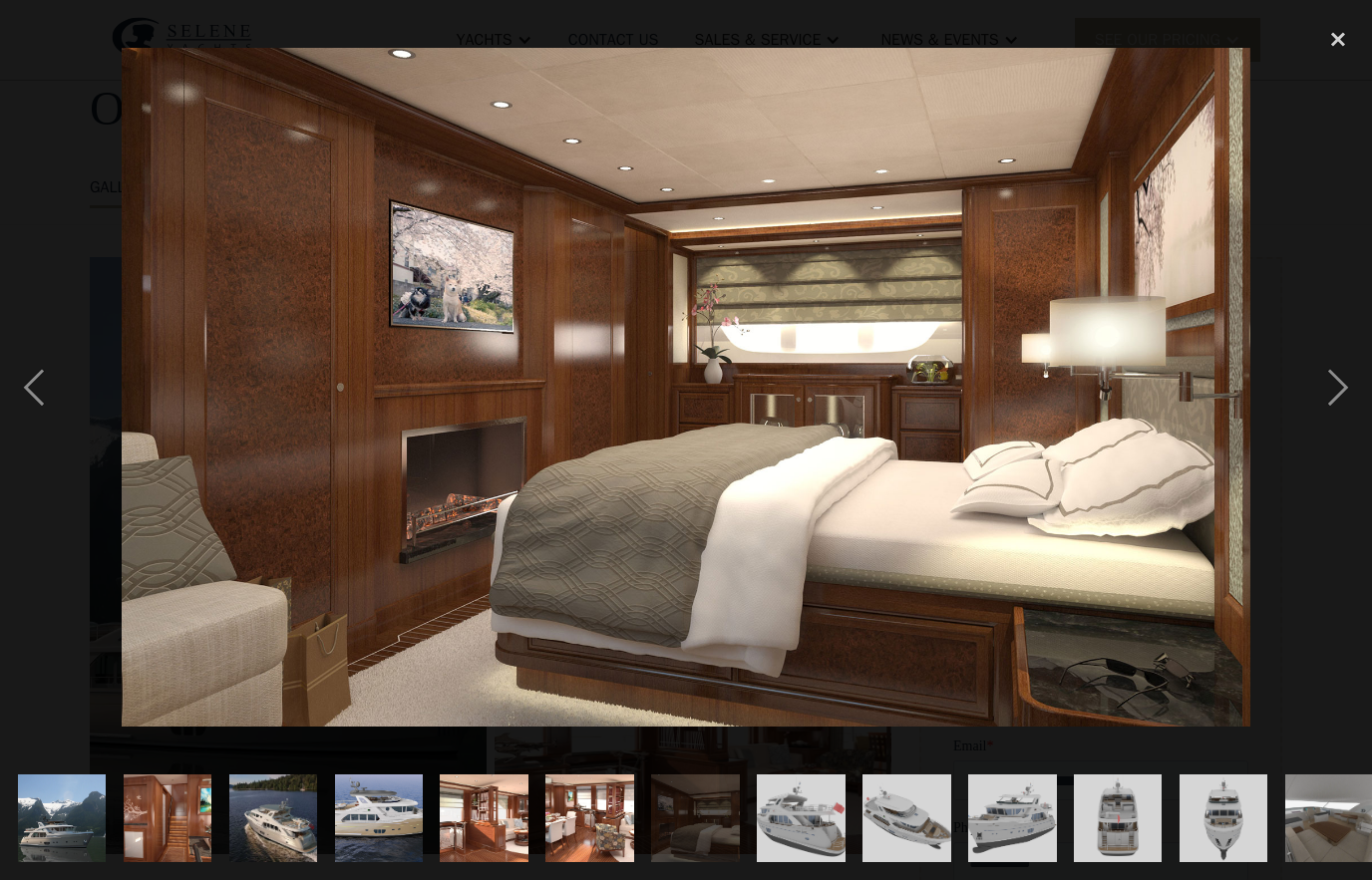 click at bounding box center [1338, 388] 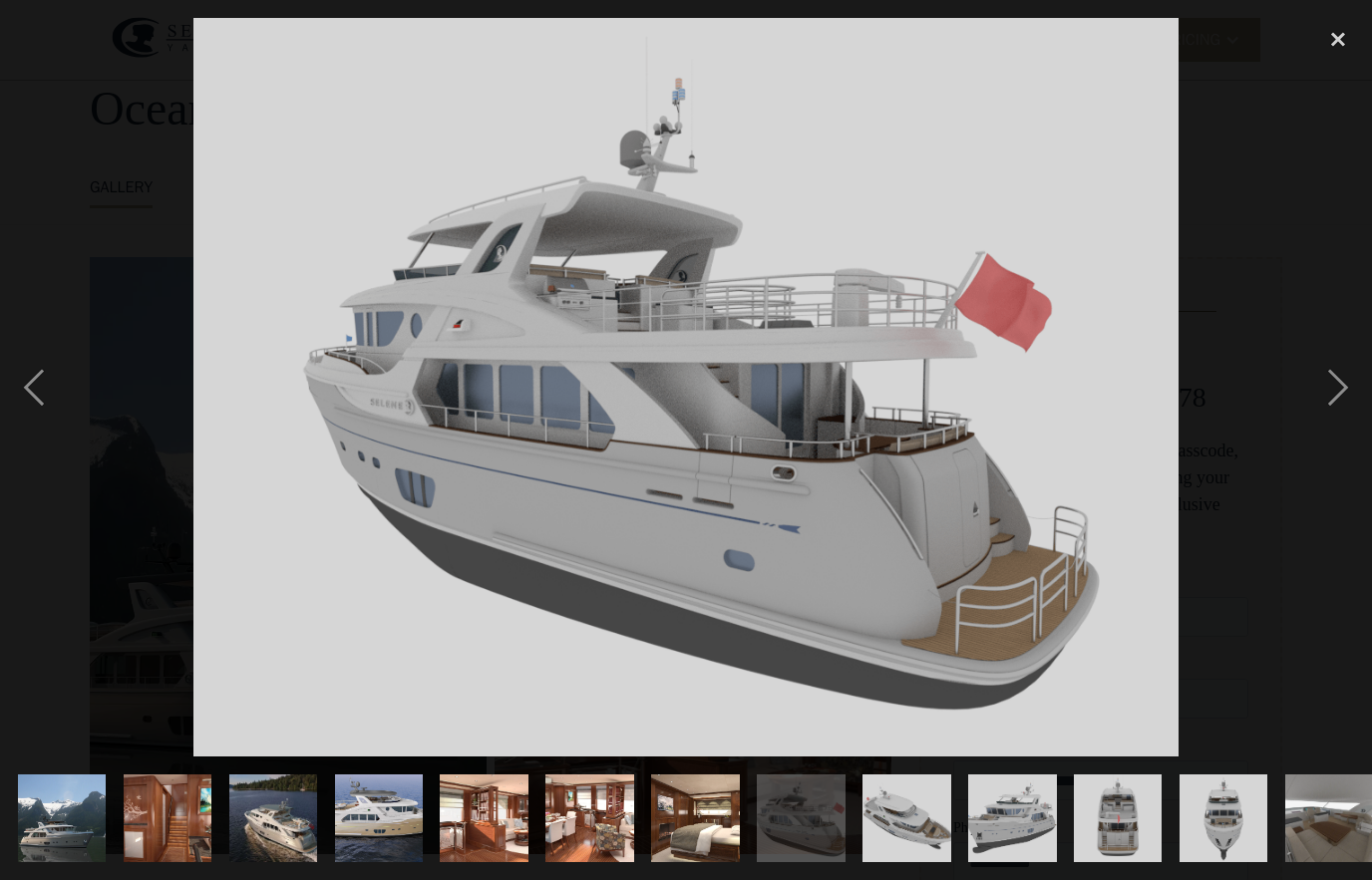 click at bounding box center [1338, 388] 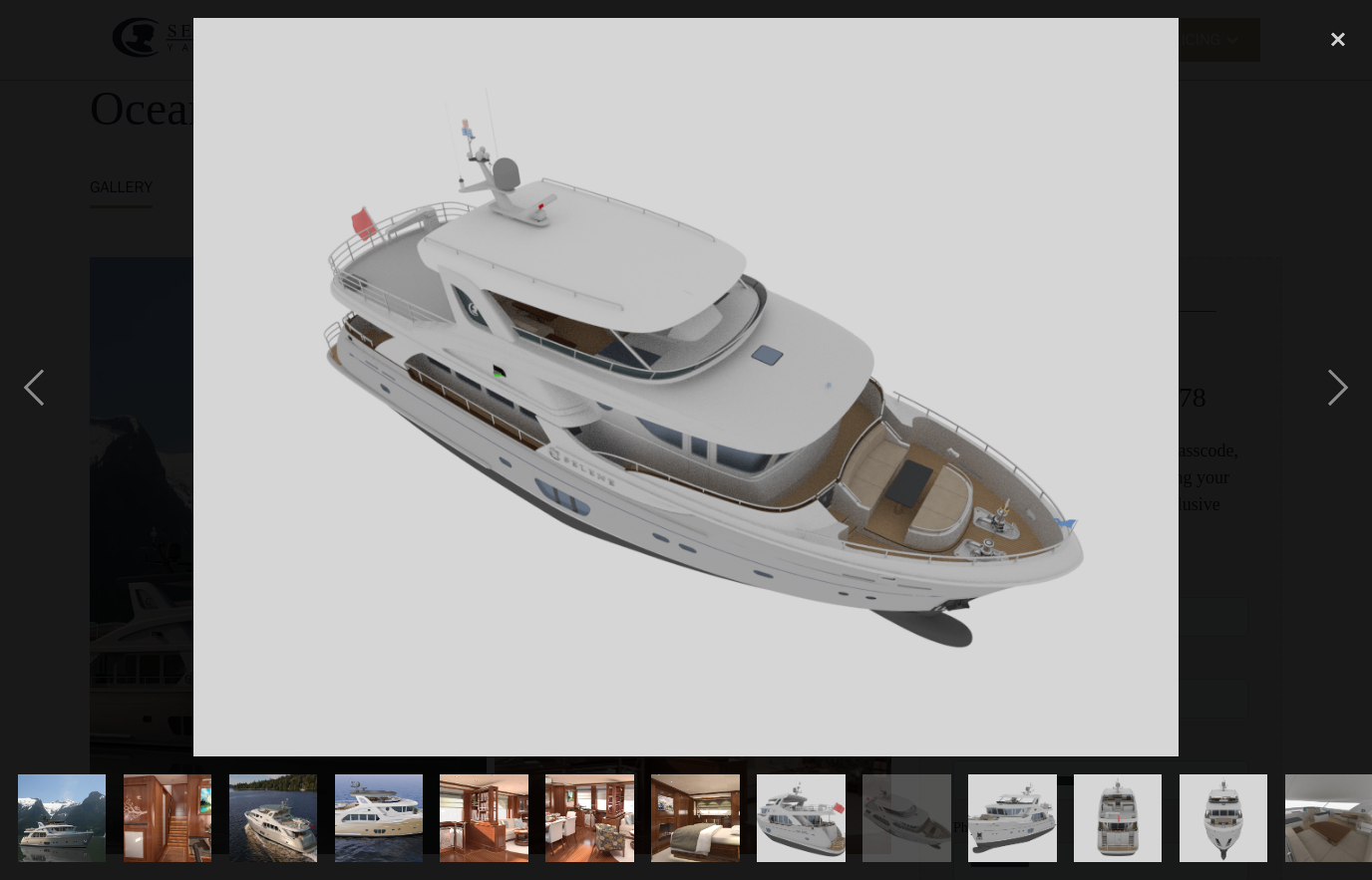click at bounding box center (1338, 388) 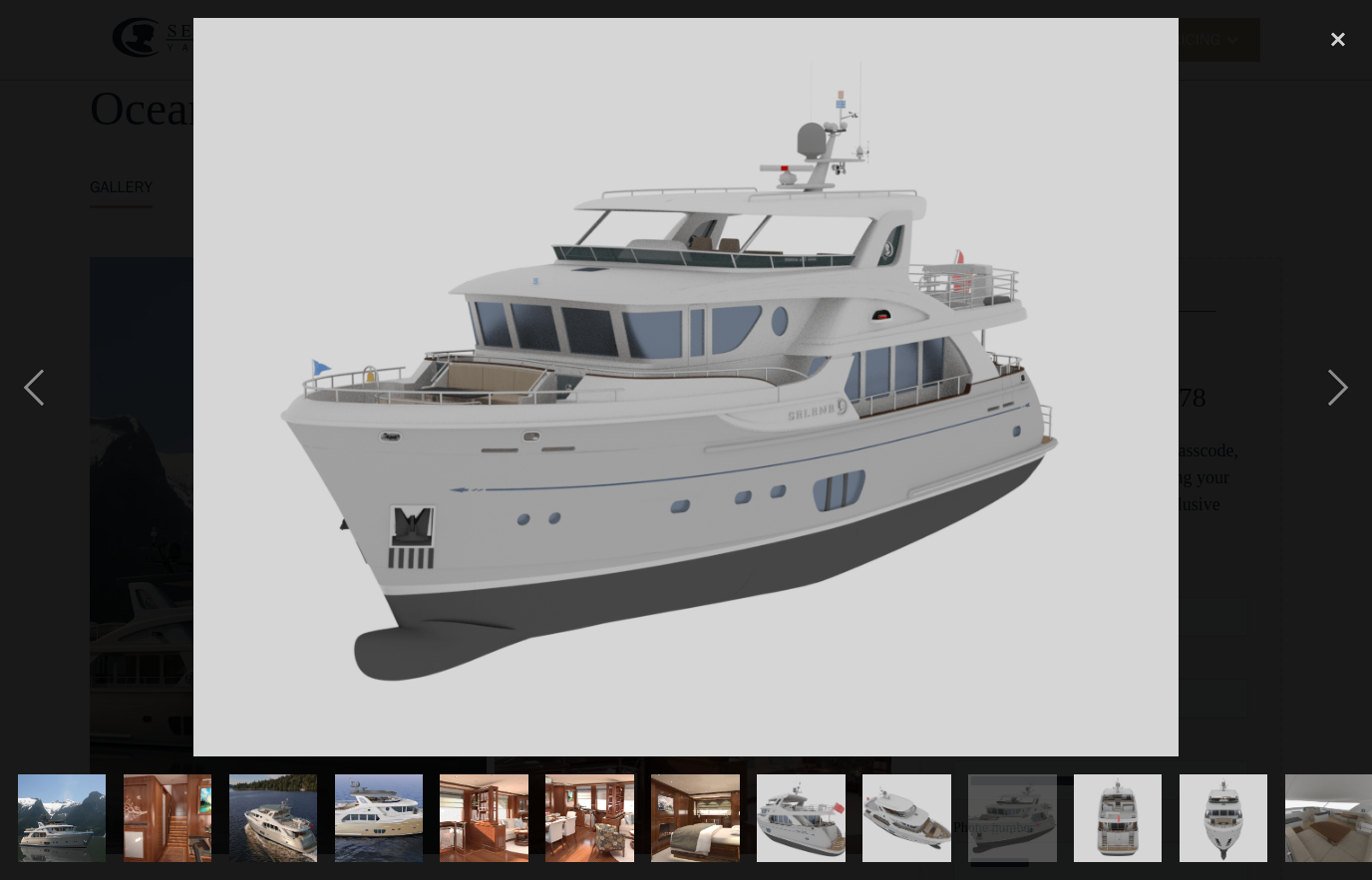 click at bounding box center [34, 388] 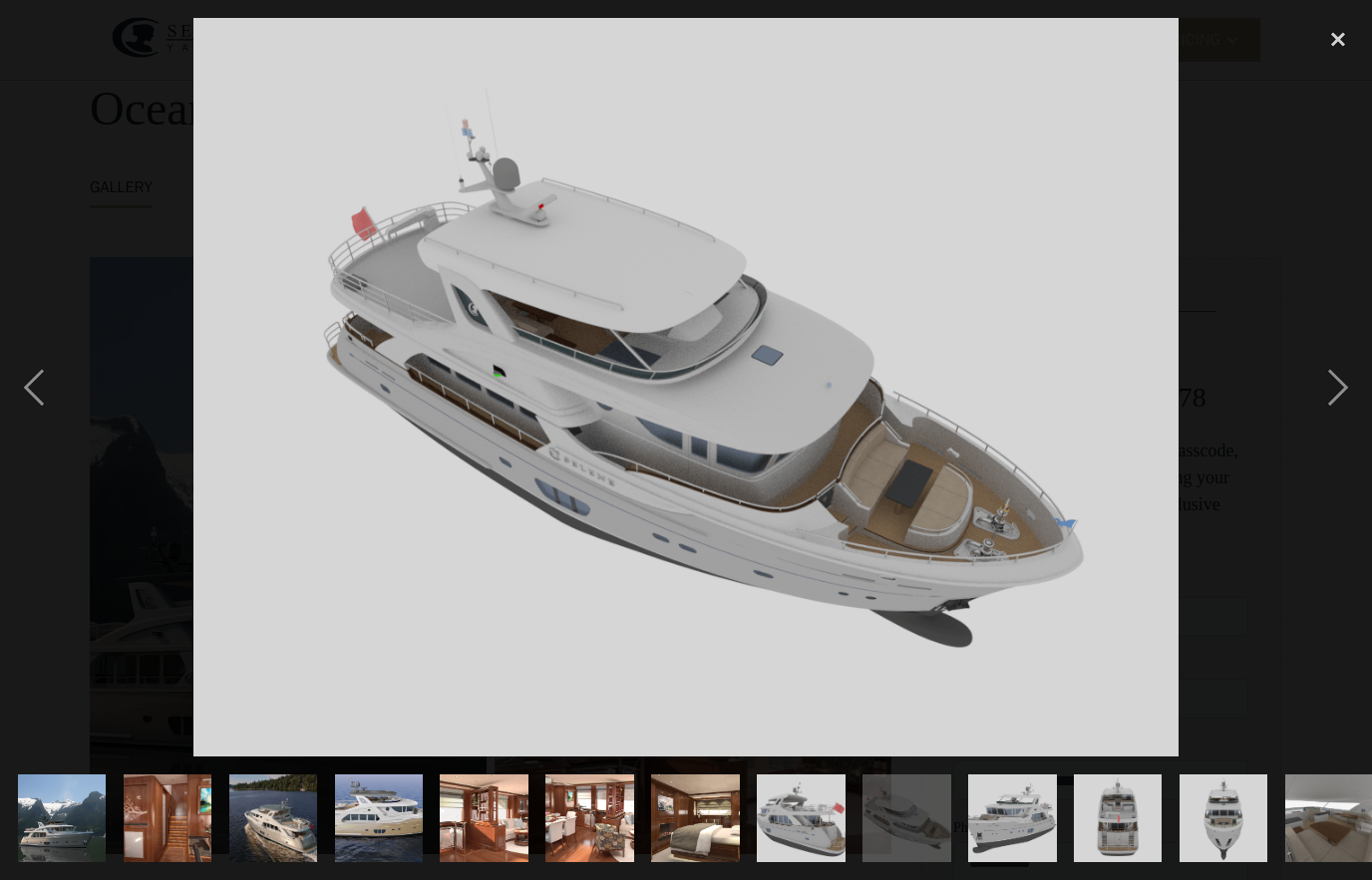 click at bounding box center [1338, 388] 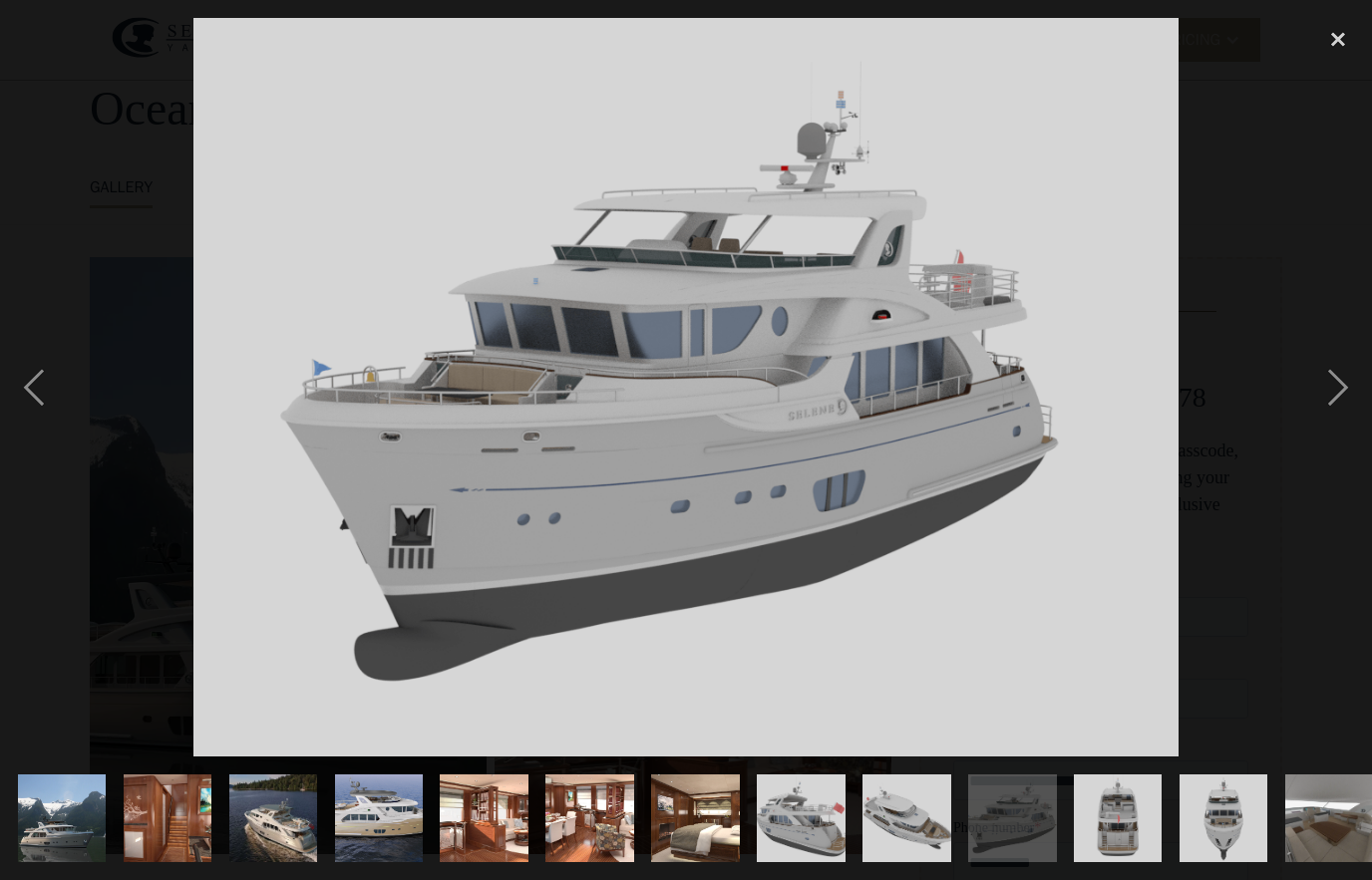 click at bounding box center (1338, 388) 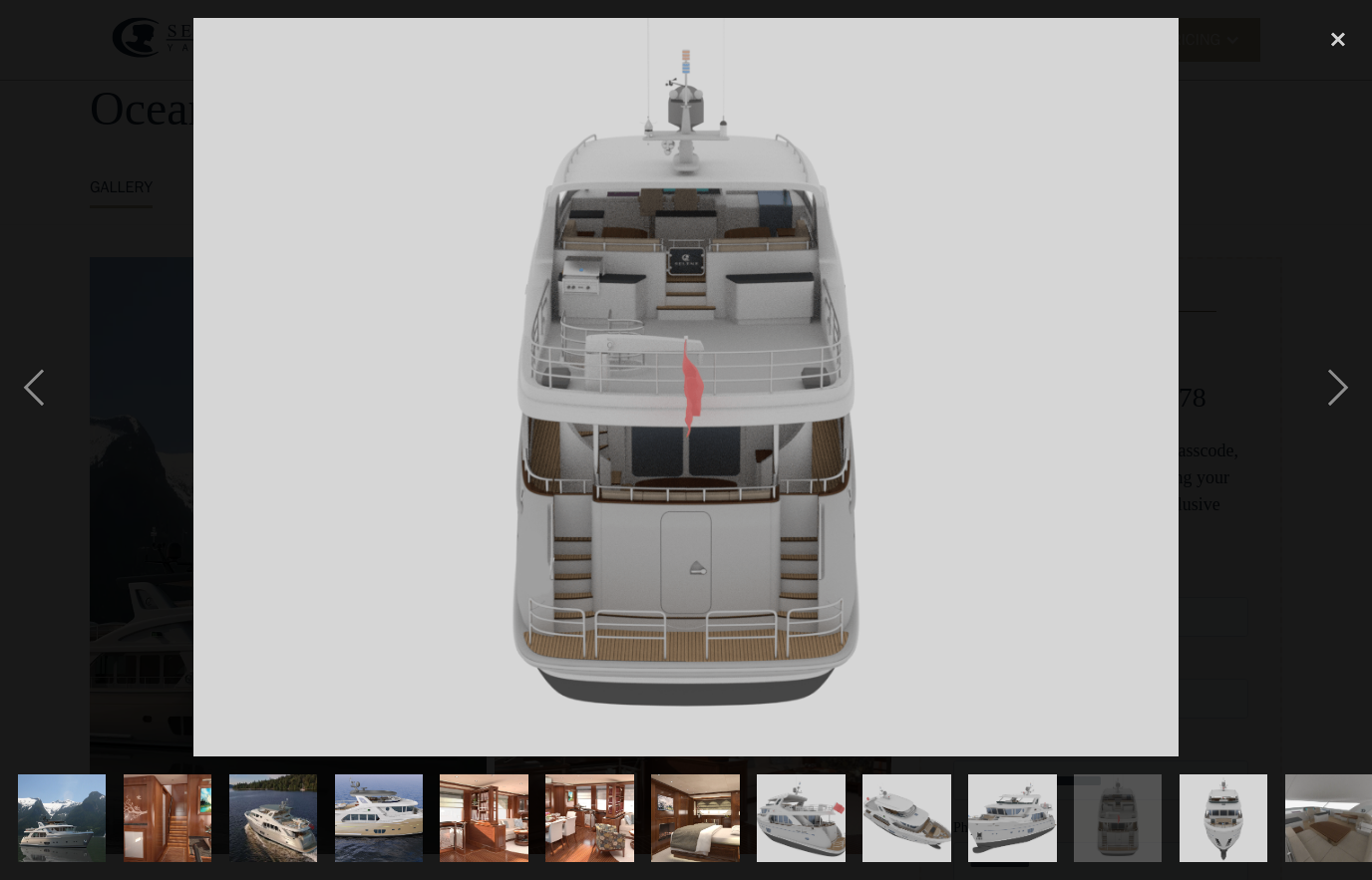 click at bounding box center (1338, 388) 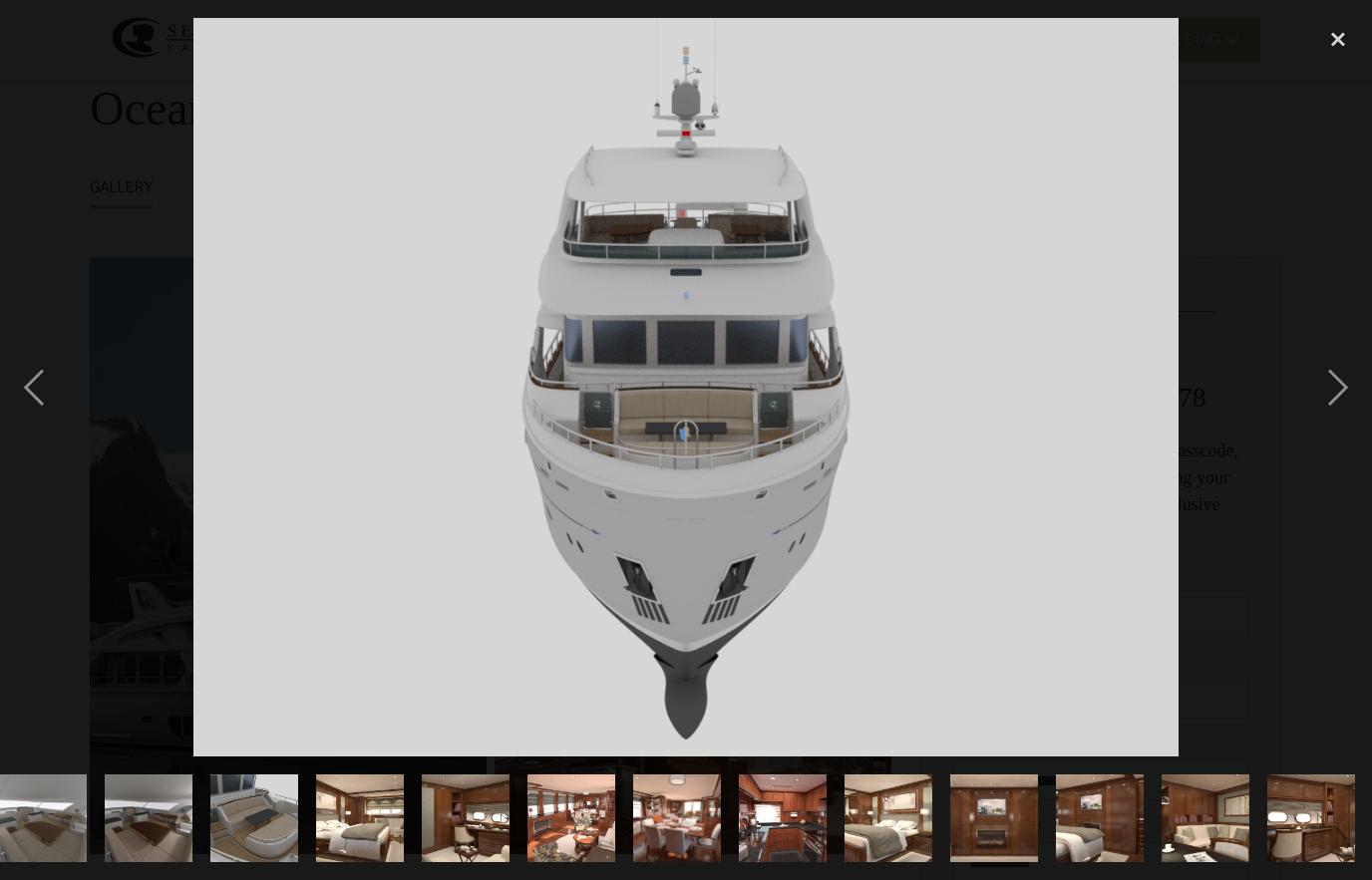 scroll, scrollTop: 0, scrollLeft: 1297, axis: horizontal 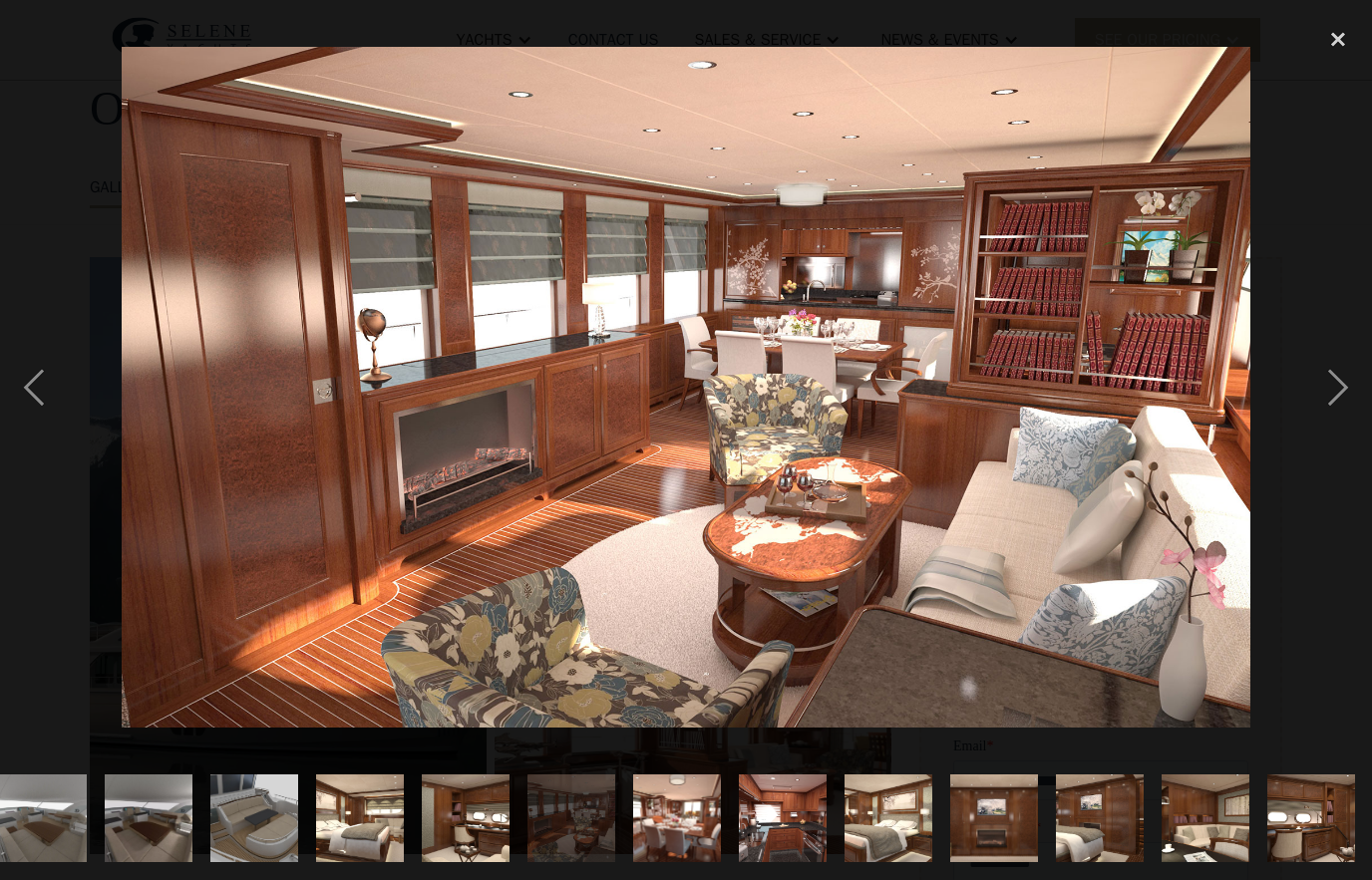 click at bounding box center (1338, 388) 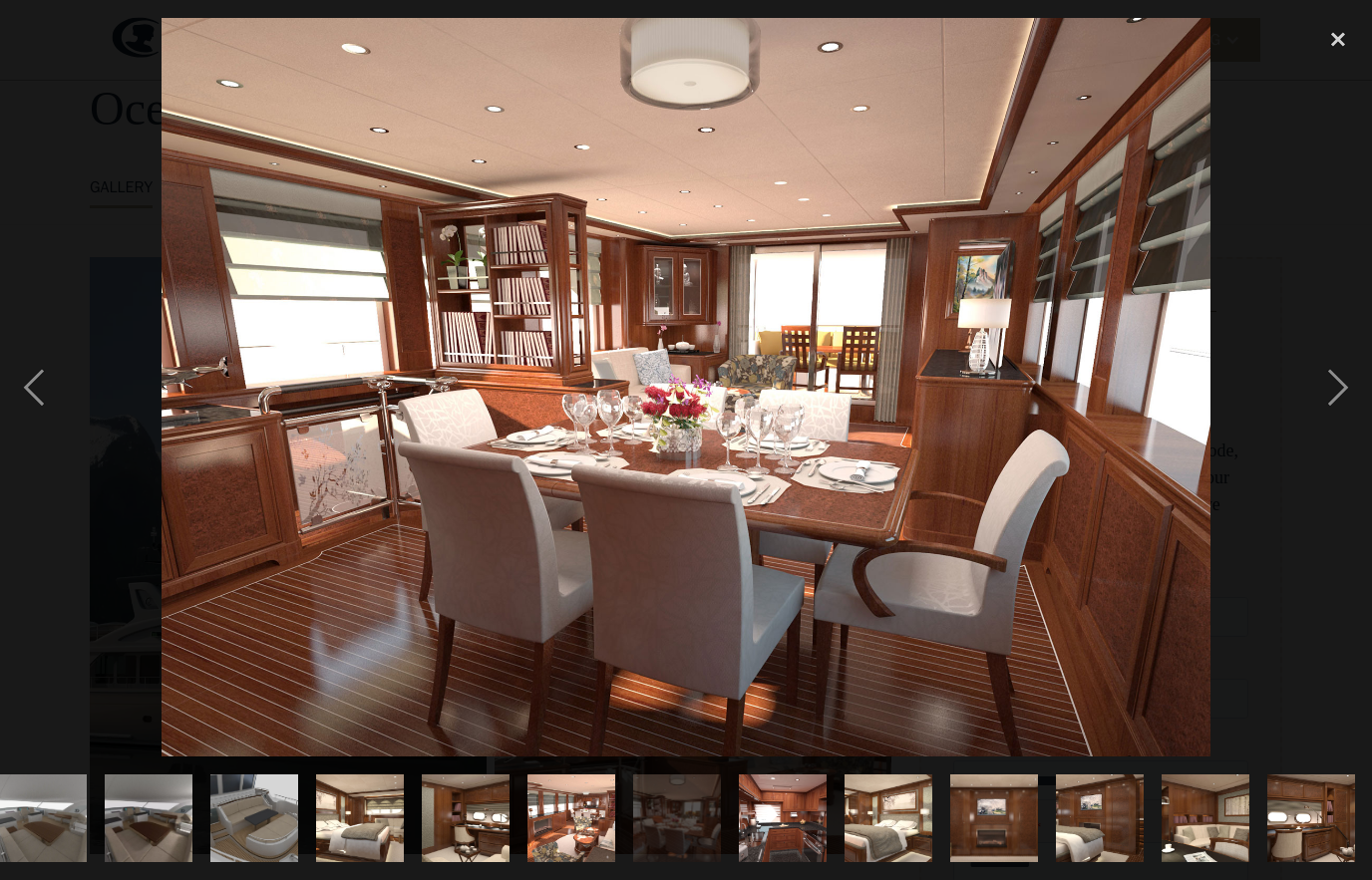 click at bounding box center (1338, 388) 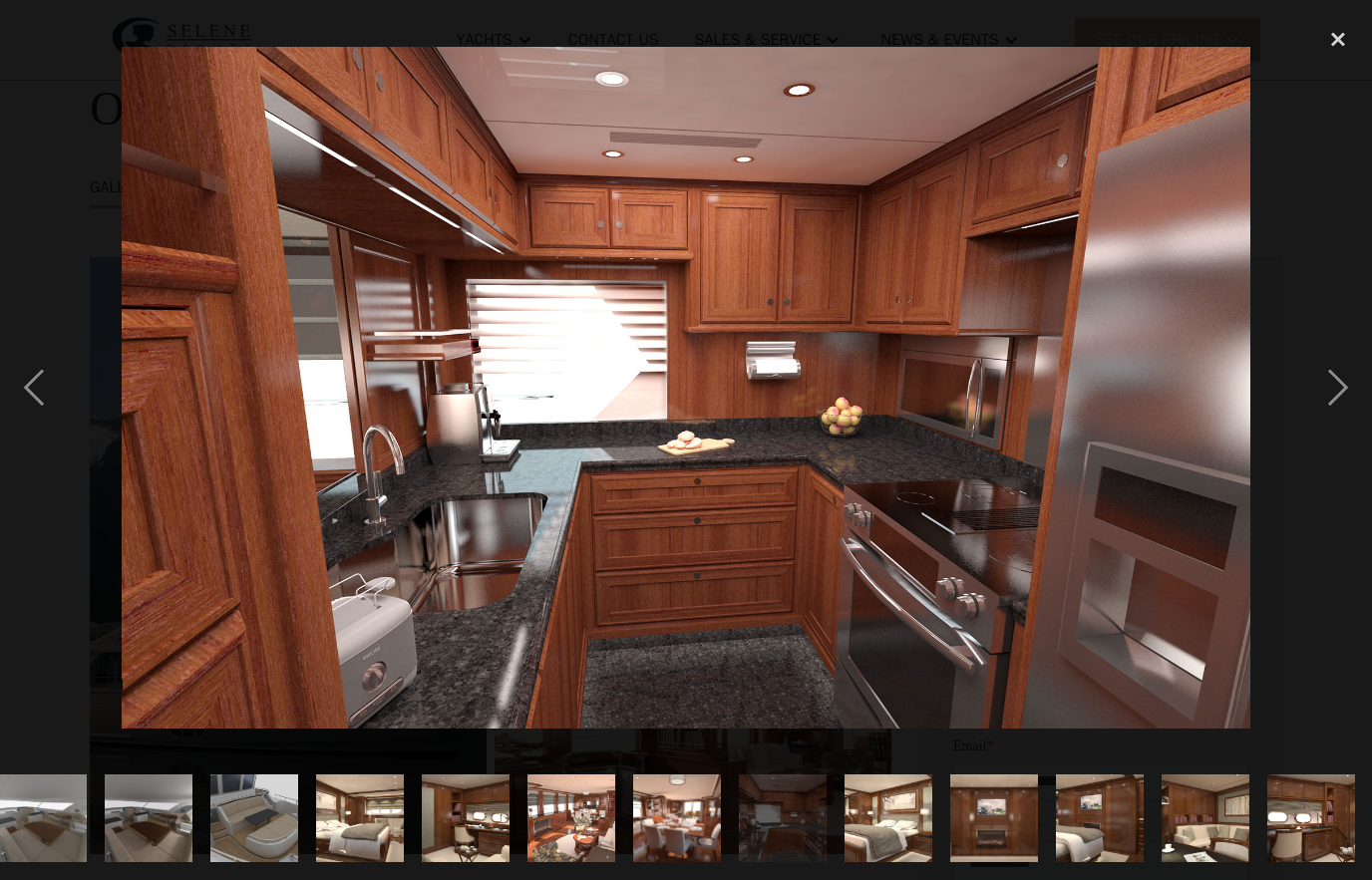 click at bounding box center [1338, 388] 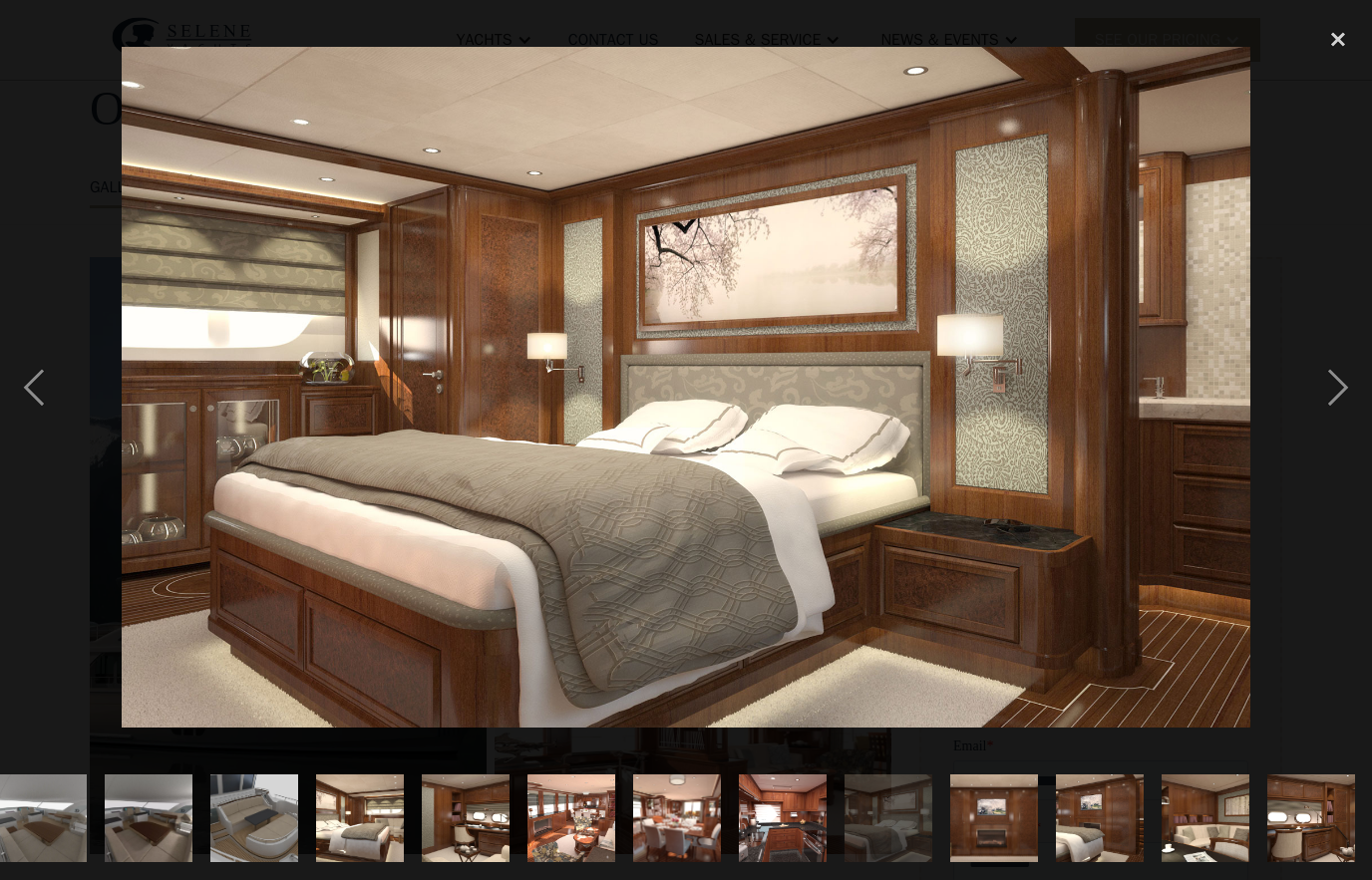 click at bounding box center [1338, 388] 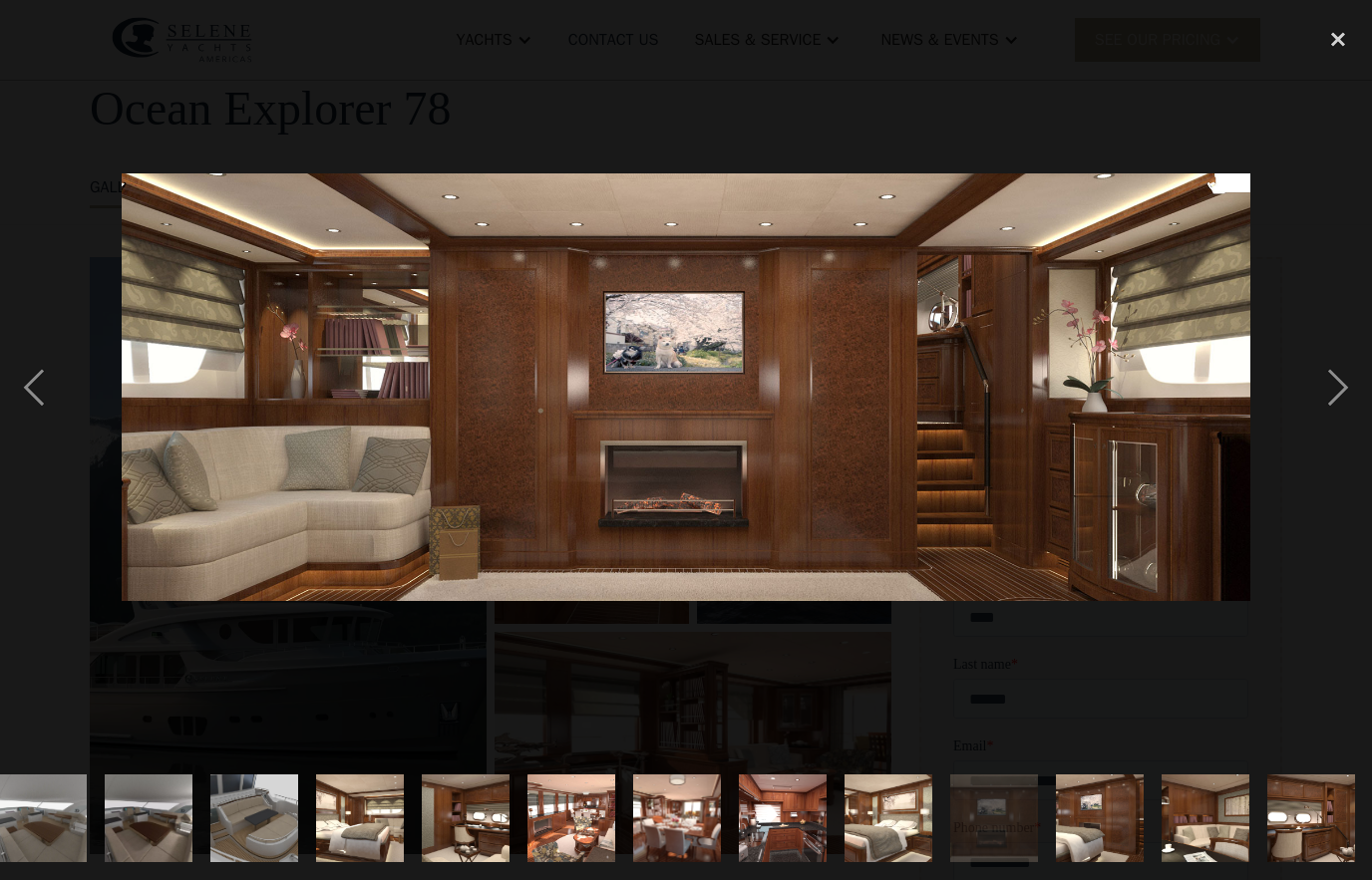 click at bounding box center (1338, 388) 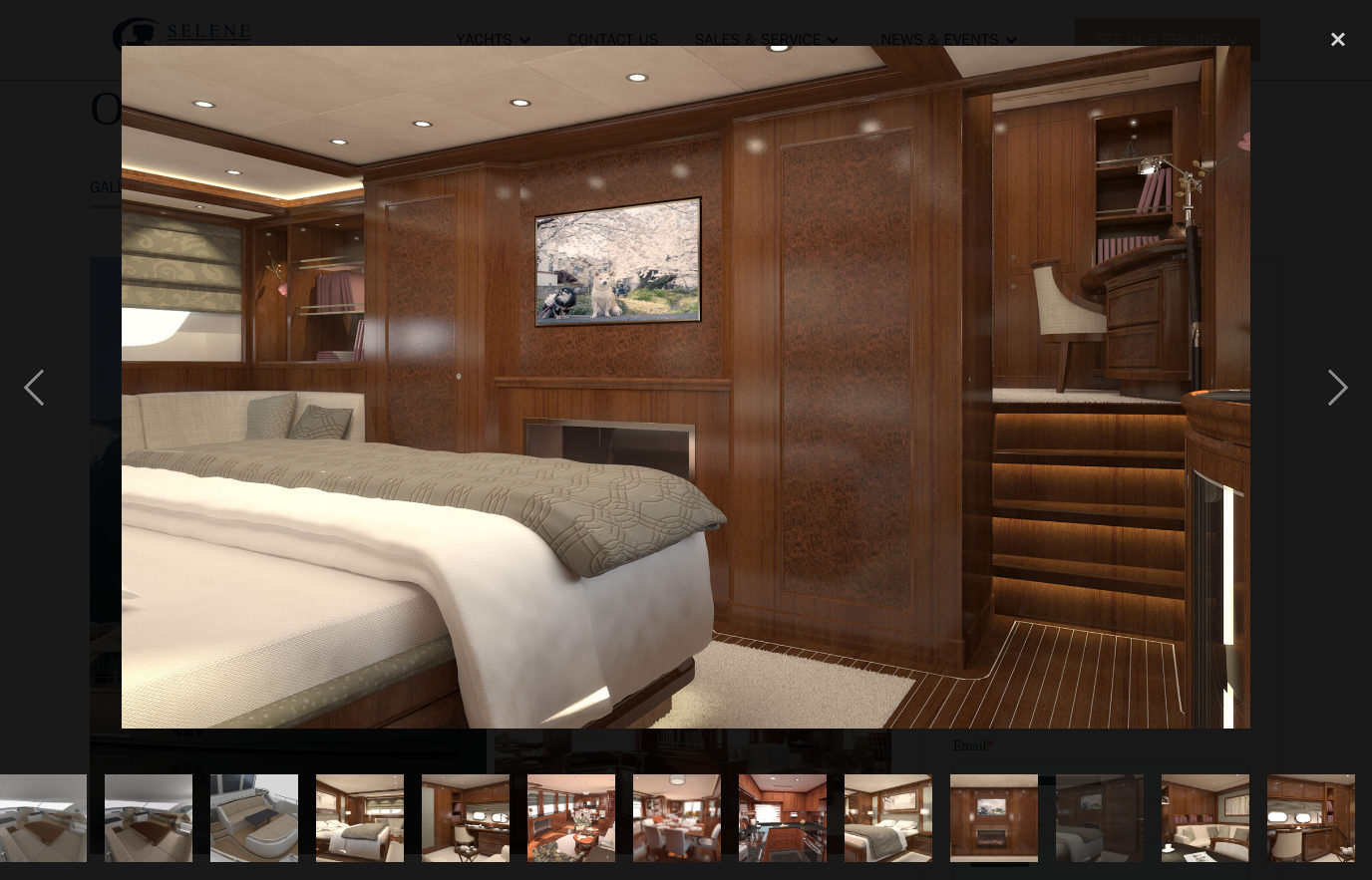 scroll, scrollTop: 0, scrollLeft: 1574, axis: horizontal 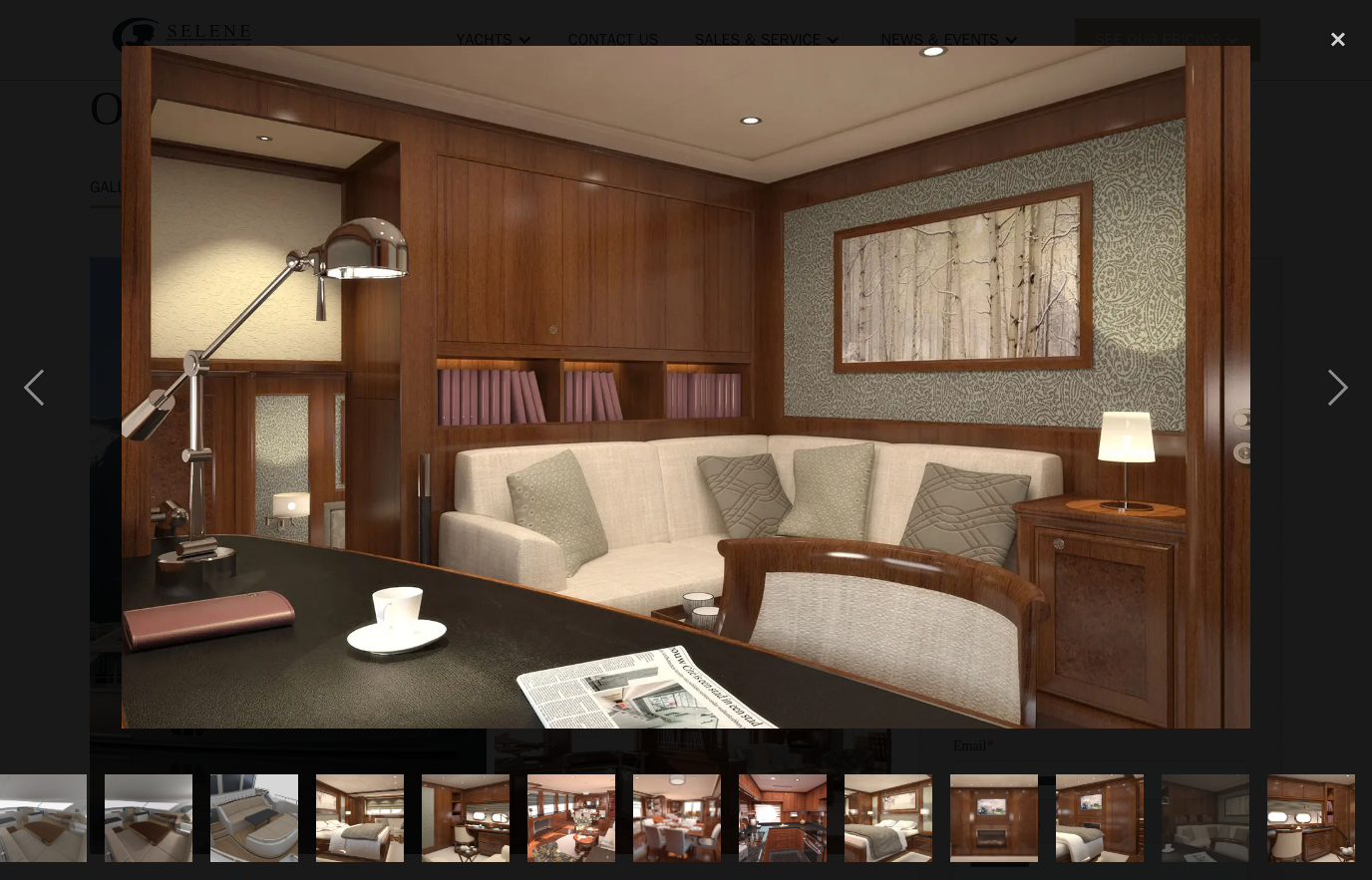 click at bounding box center (1338, 388) 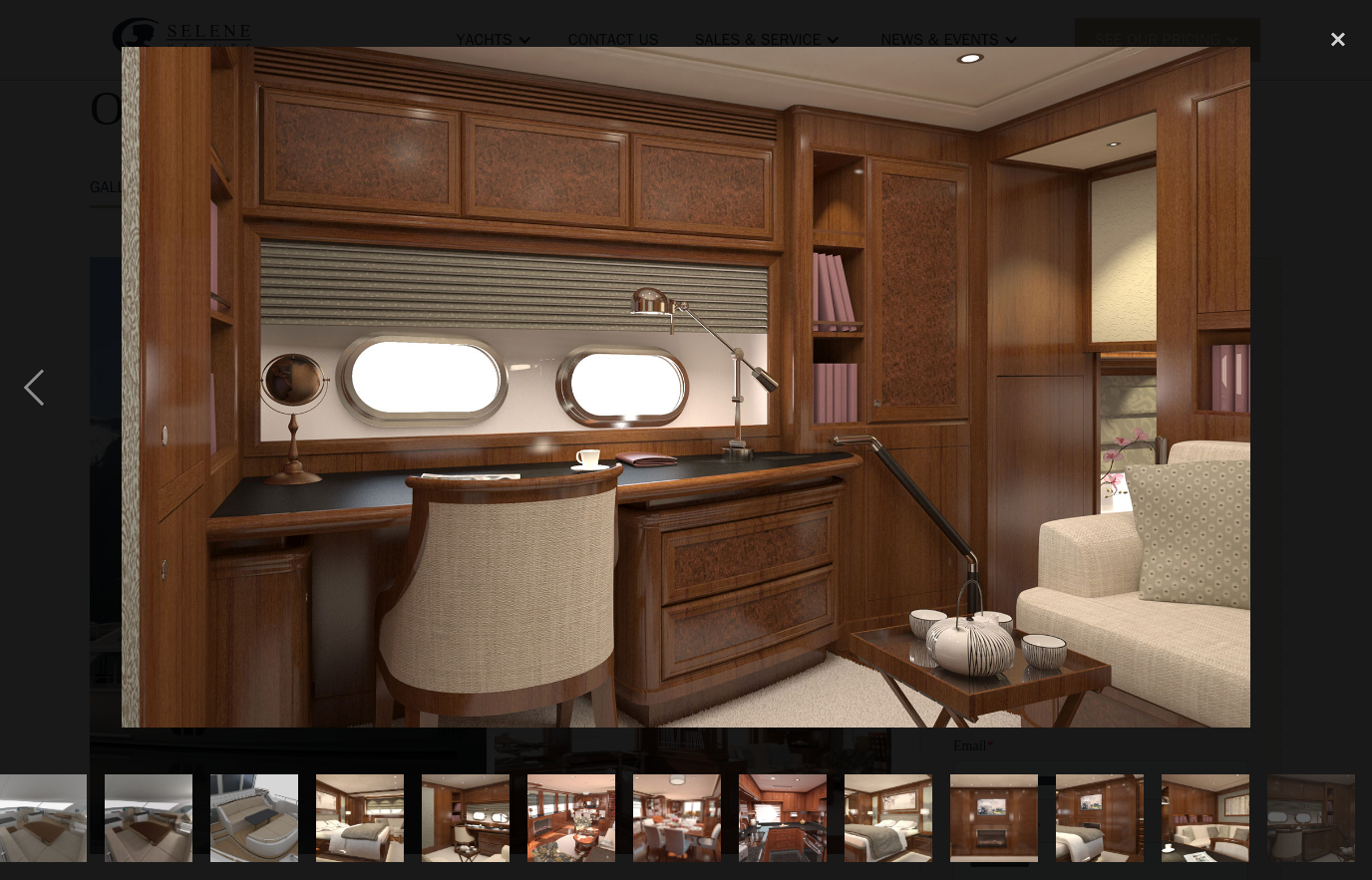 click at bounding box center [1338, 388] 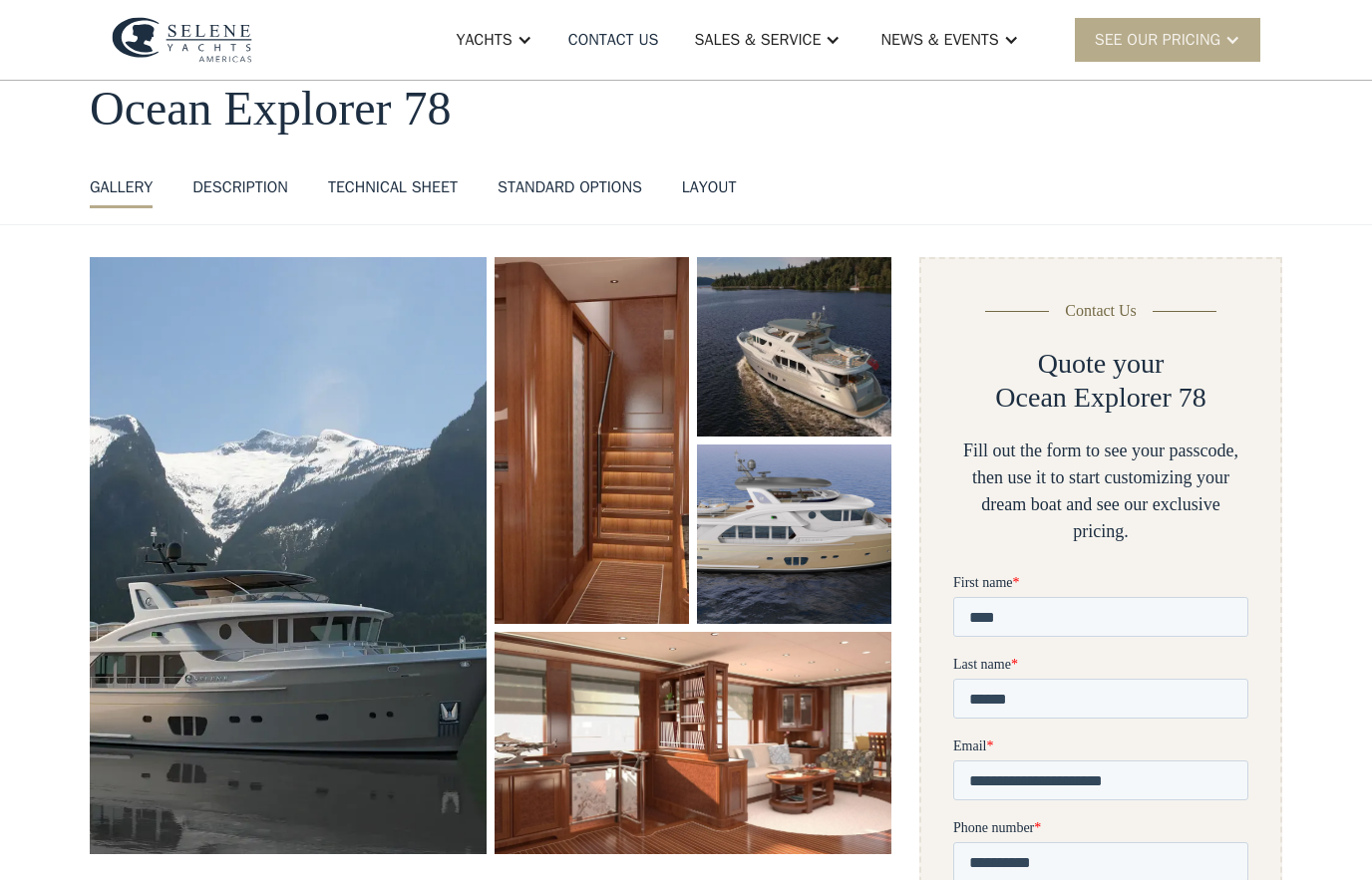 scroll, scrollTop: 0, scrollLeft: 0, axis: both 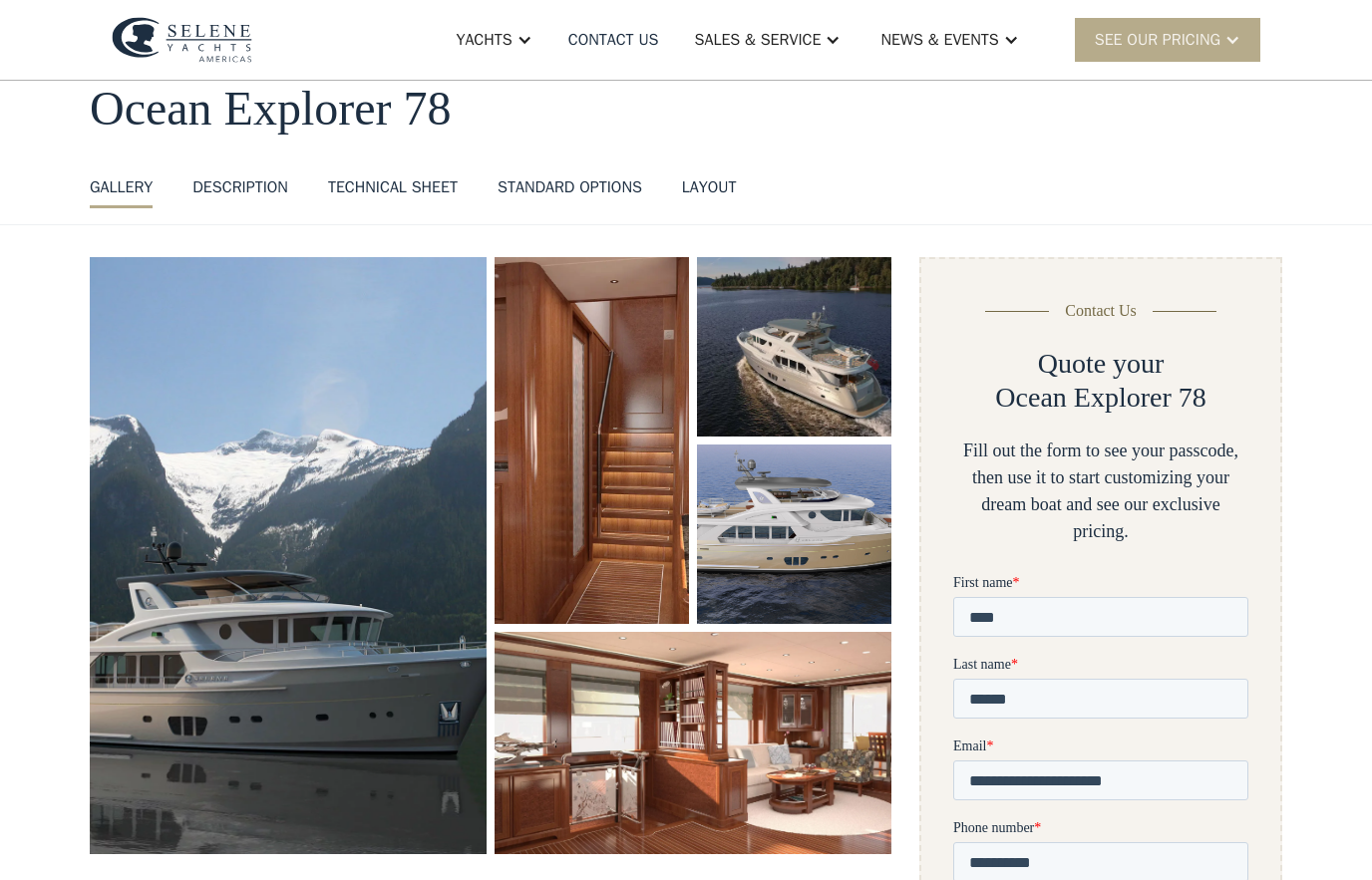 click on "News & EVENTS" at bounding box center [939, 40] 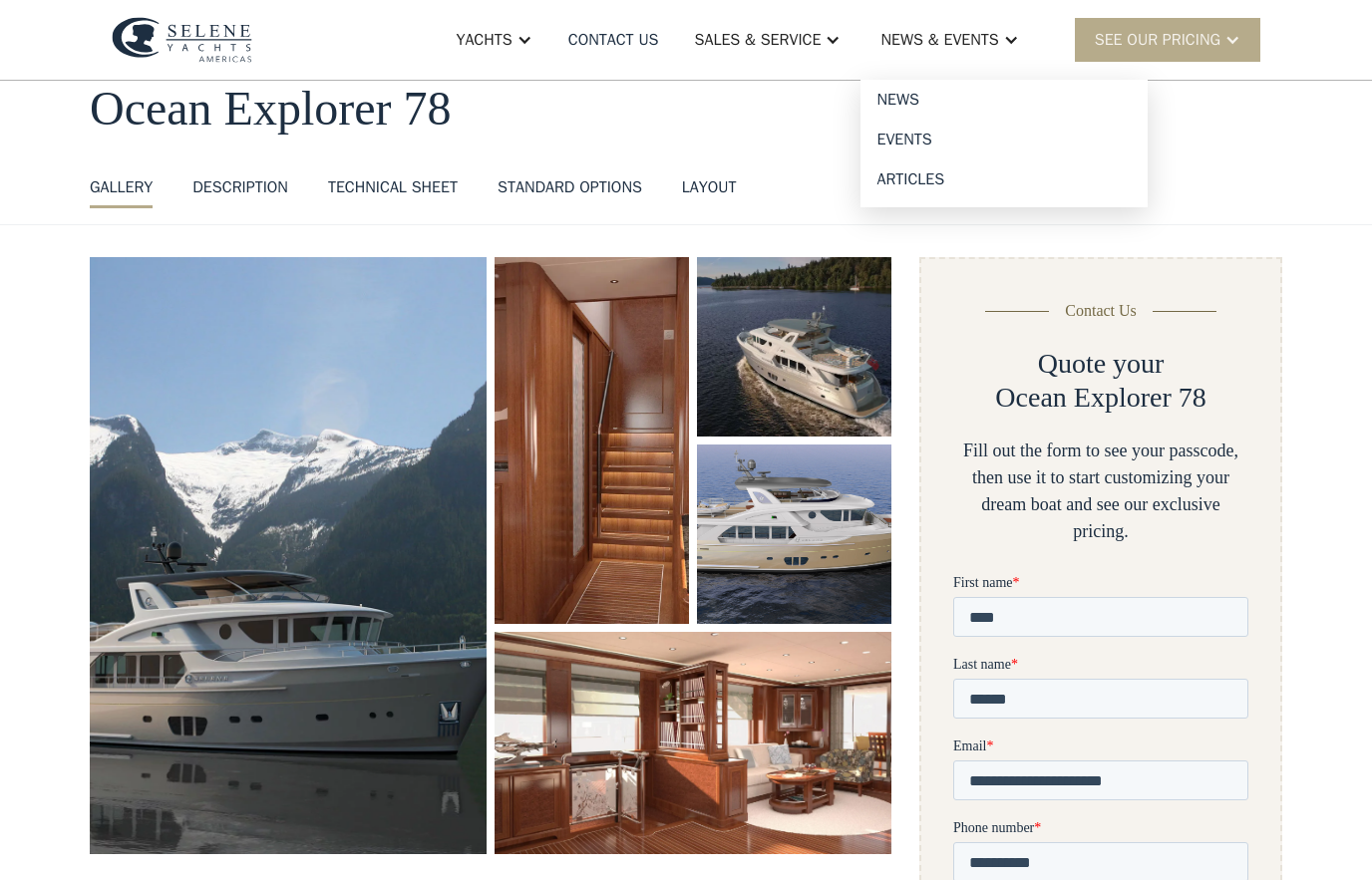 click on "News" at bounding box center [1004, 100] 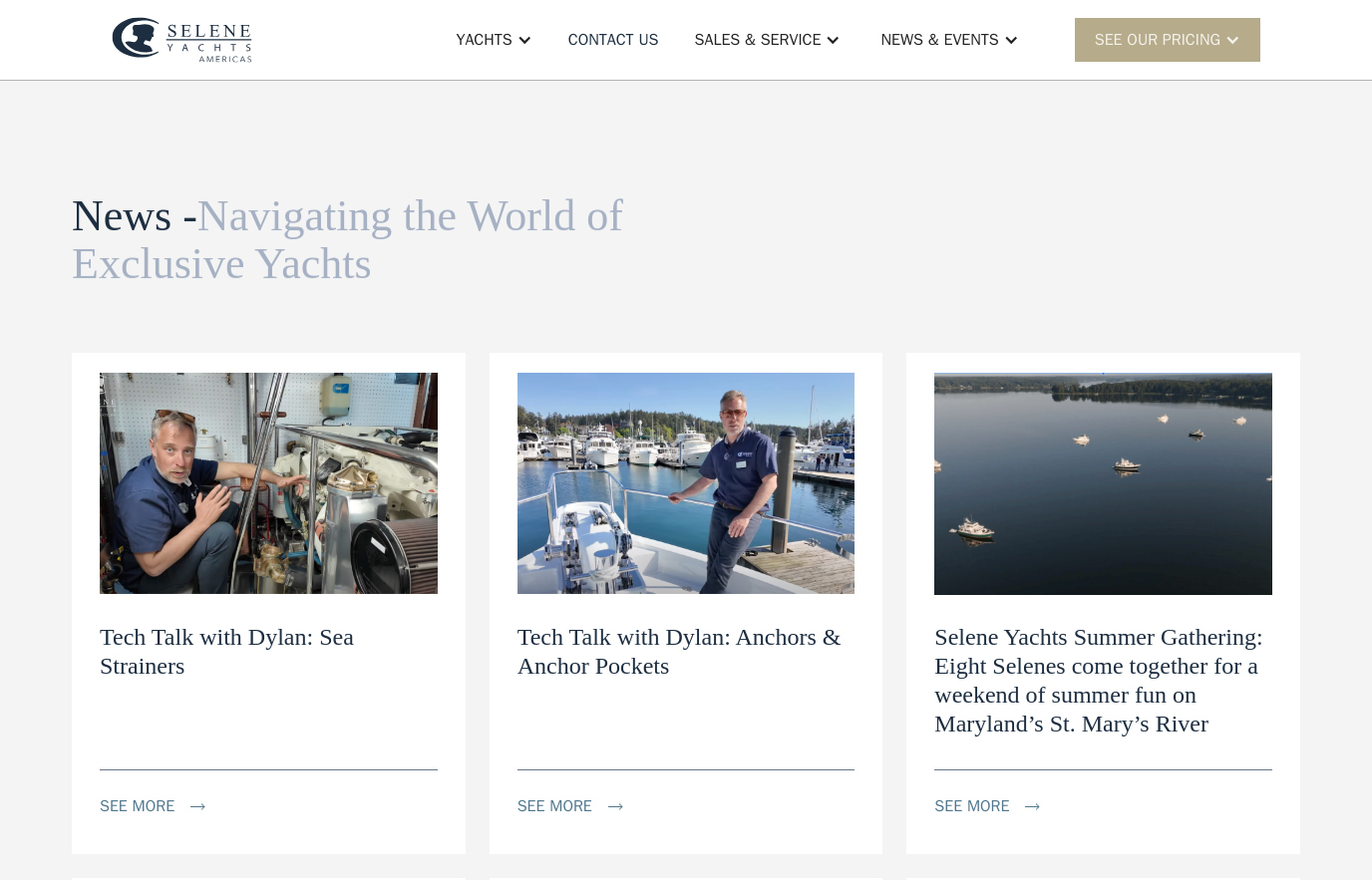 scroll, scrollTop: 0, scrollLeft: 0, axis: both 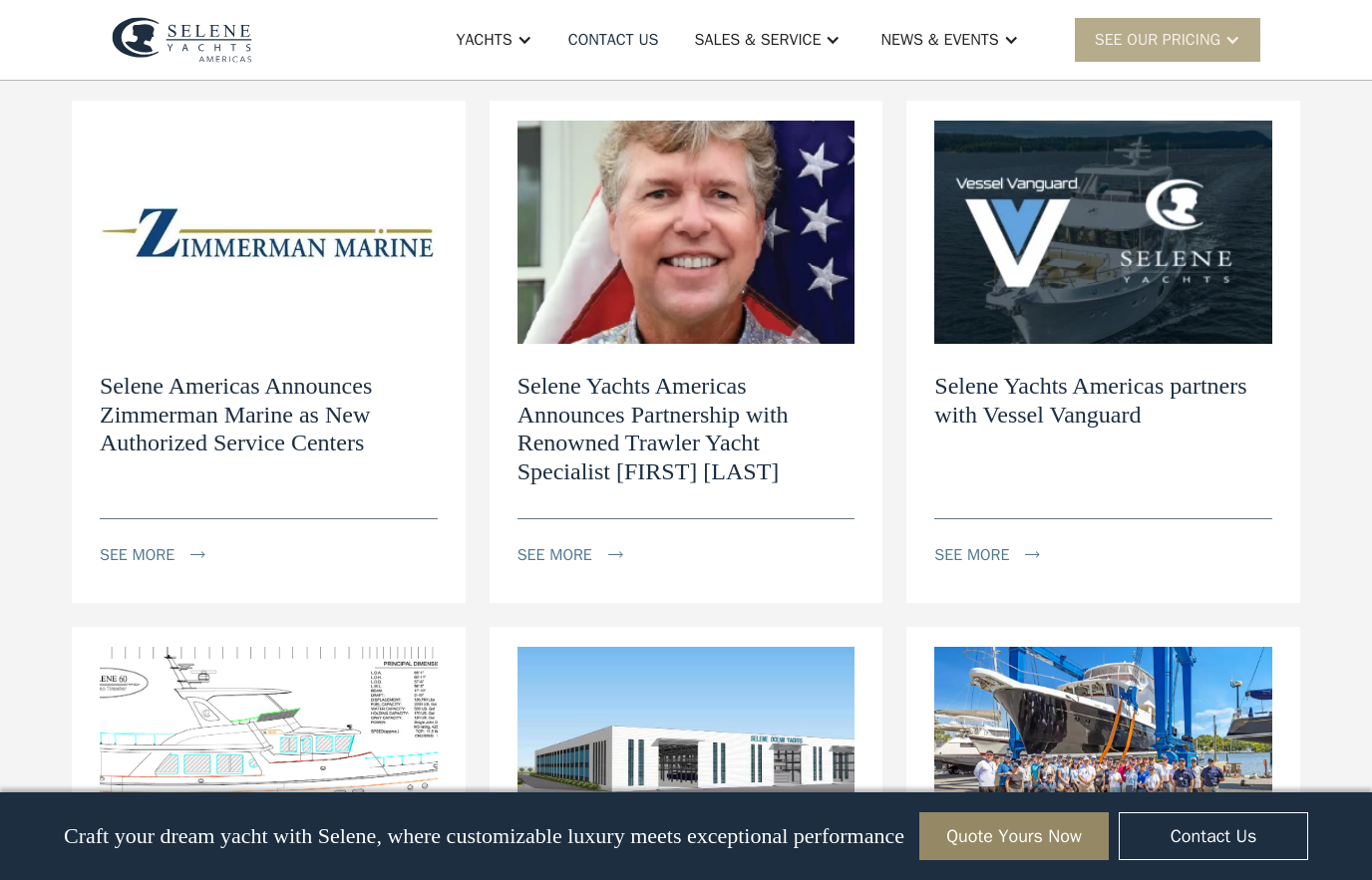 click on "see more" at bounding box center [554, 555] 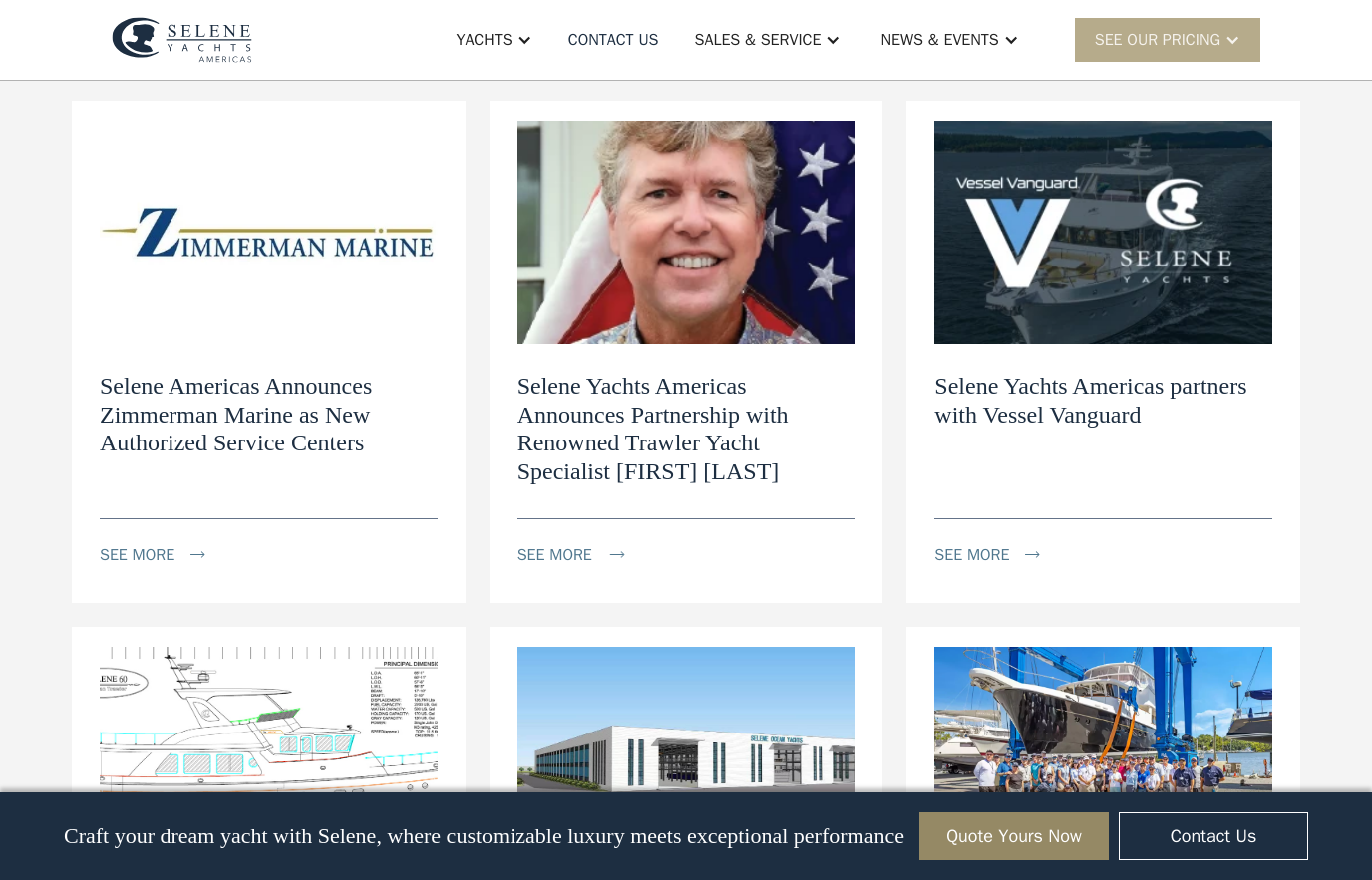 scroll, scrollTop: 0, scrollLeft: 0, axis: both 